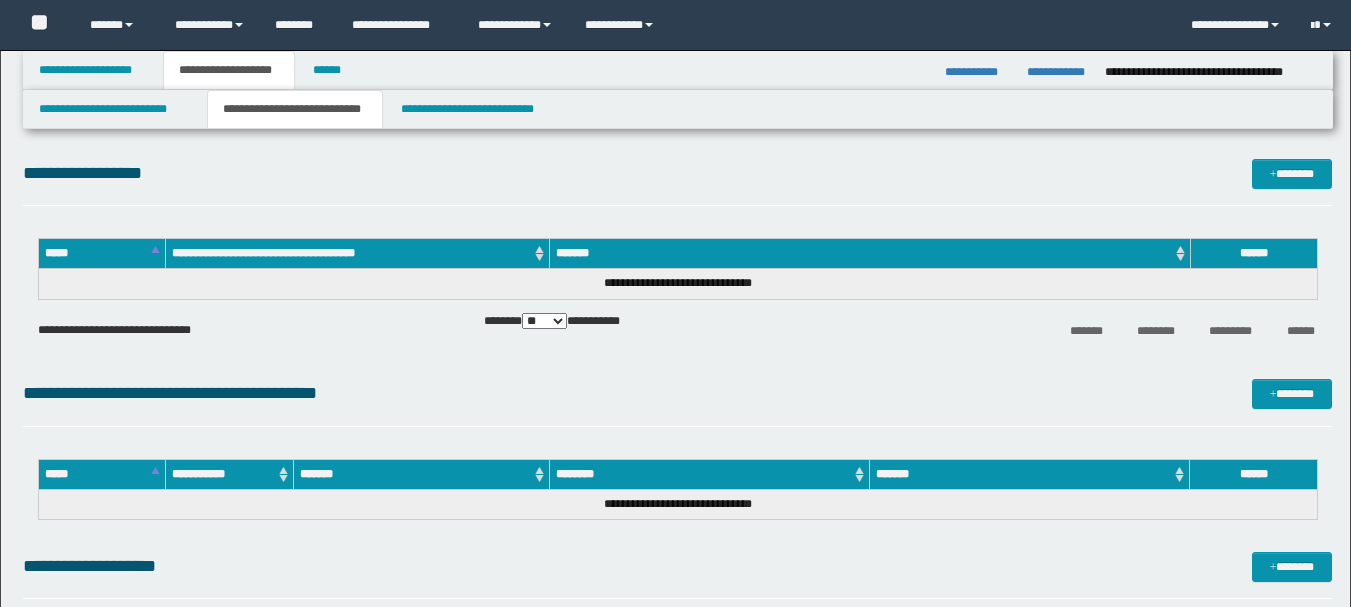 scroll, scrollTop: 630, scrollLeft: 0, axis: vertical 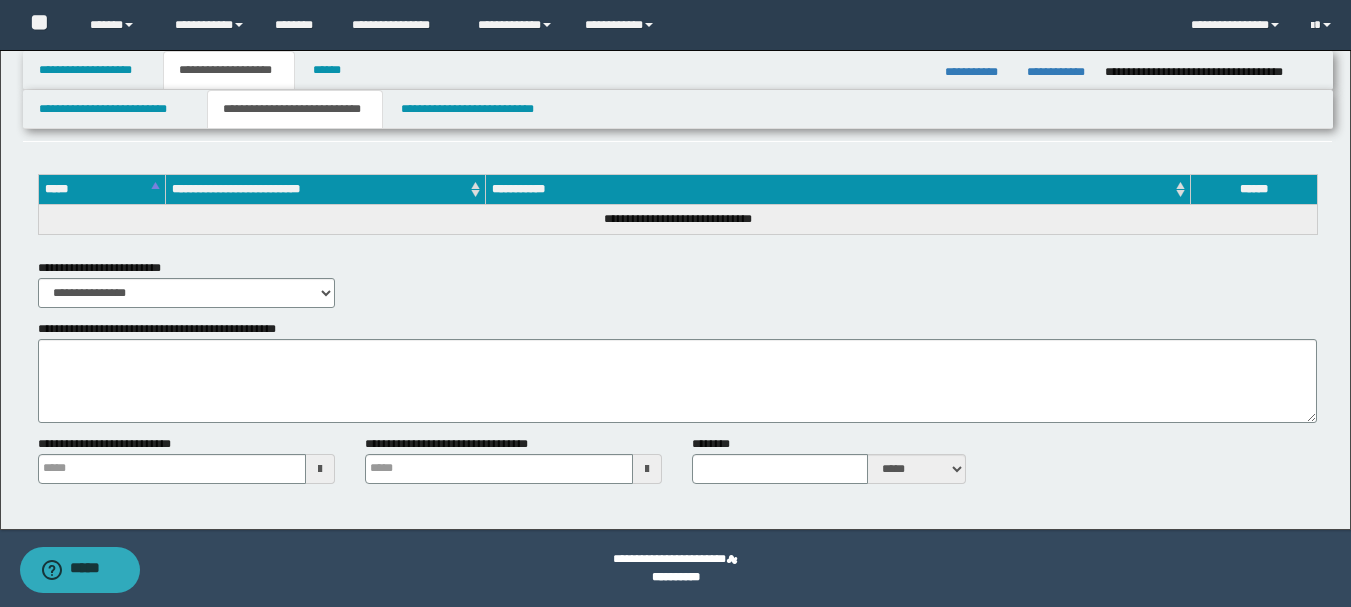 click on "**********" at bounding box center (106, 444) 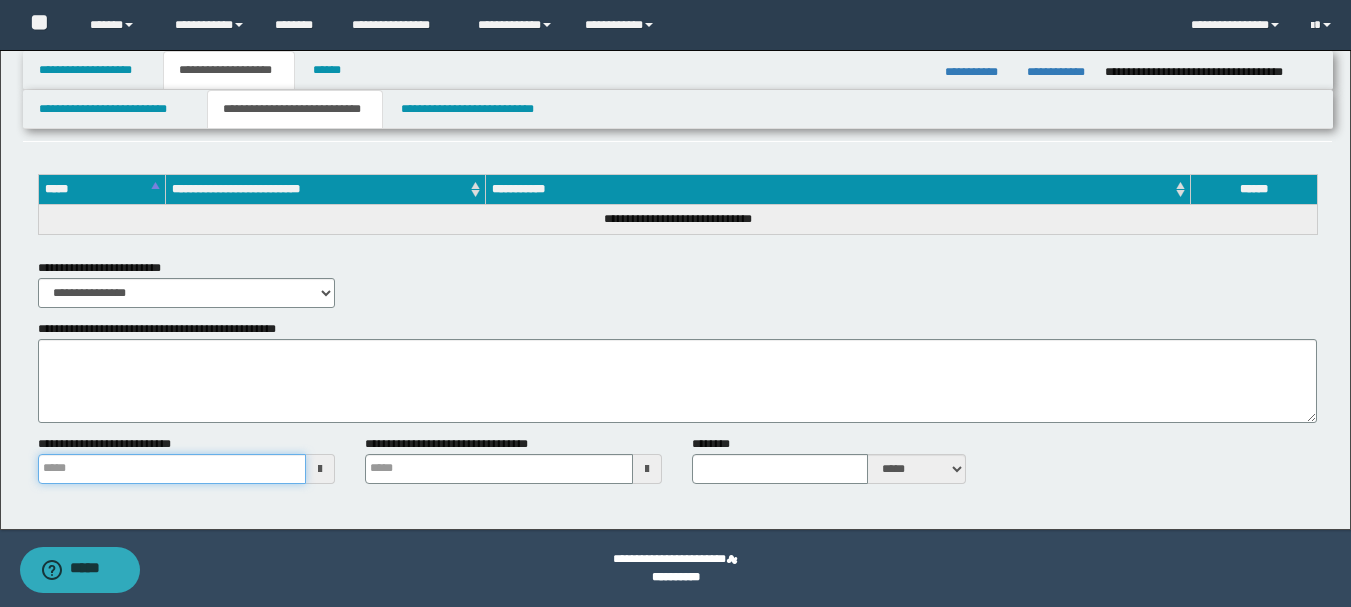 click on "**********" at bounding box center [172, 469] 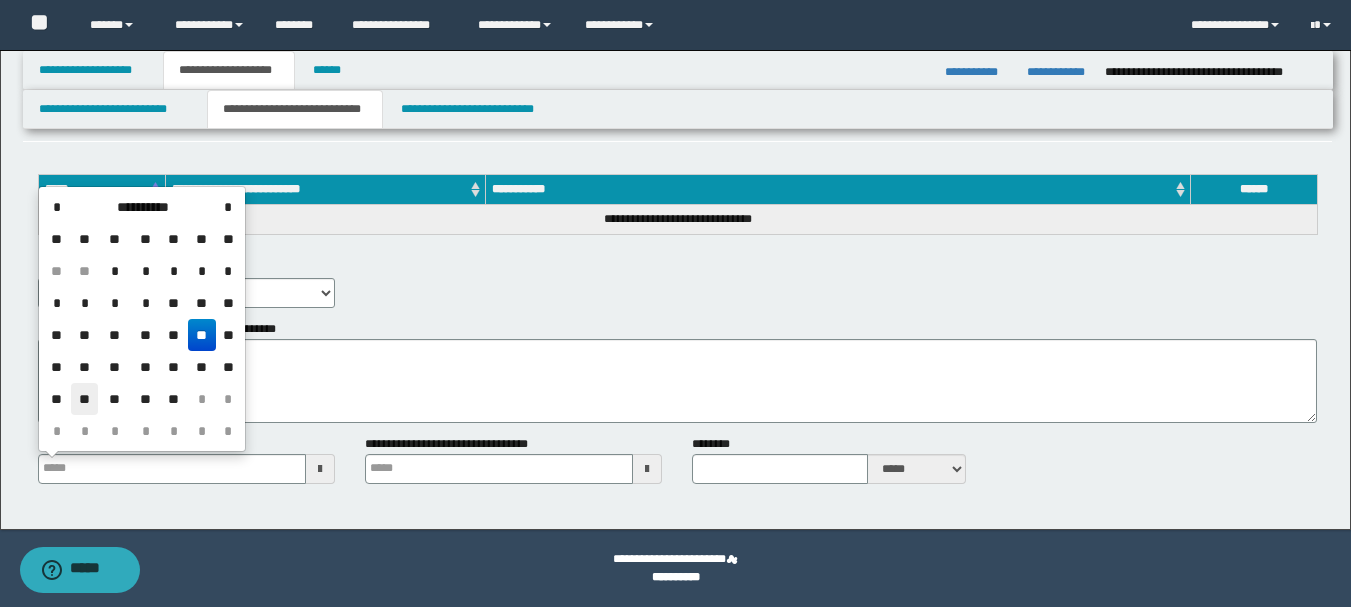 click on "**" at bounding box center [85, 399] 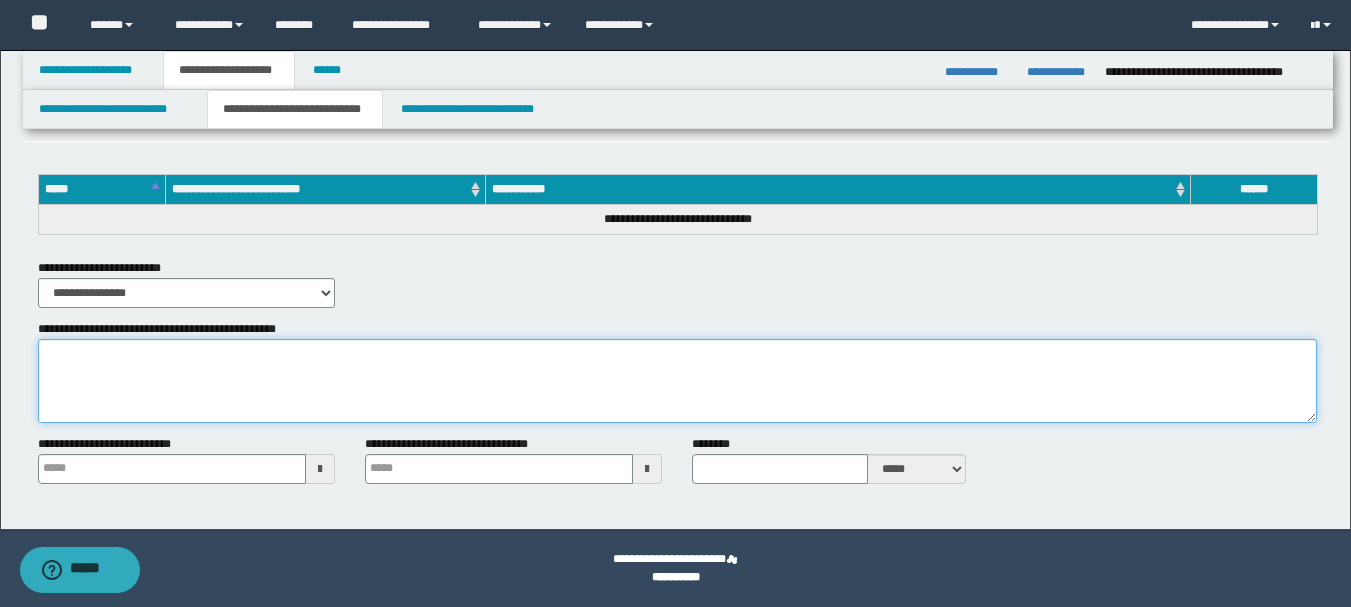 click on "**********" at bounding box center (677, 381) 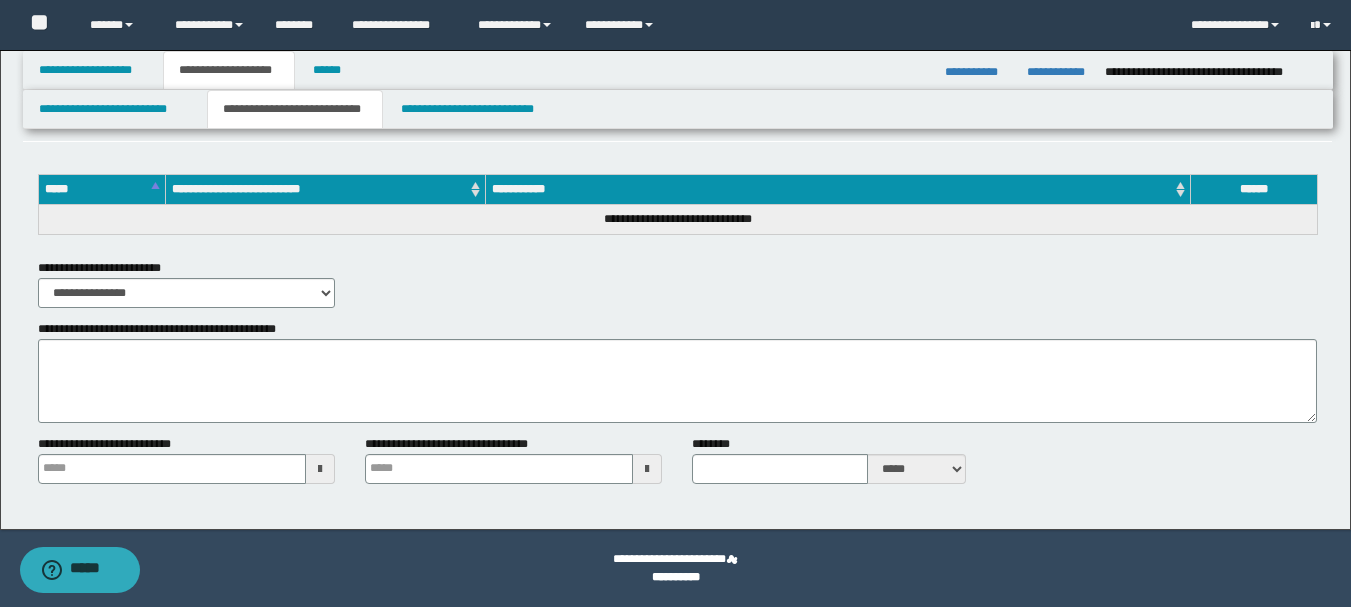 click at bounding box center [320, 469] 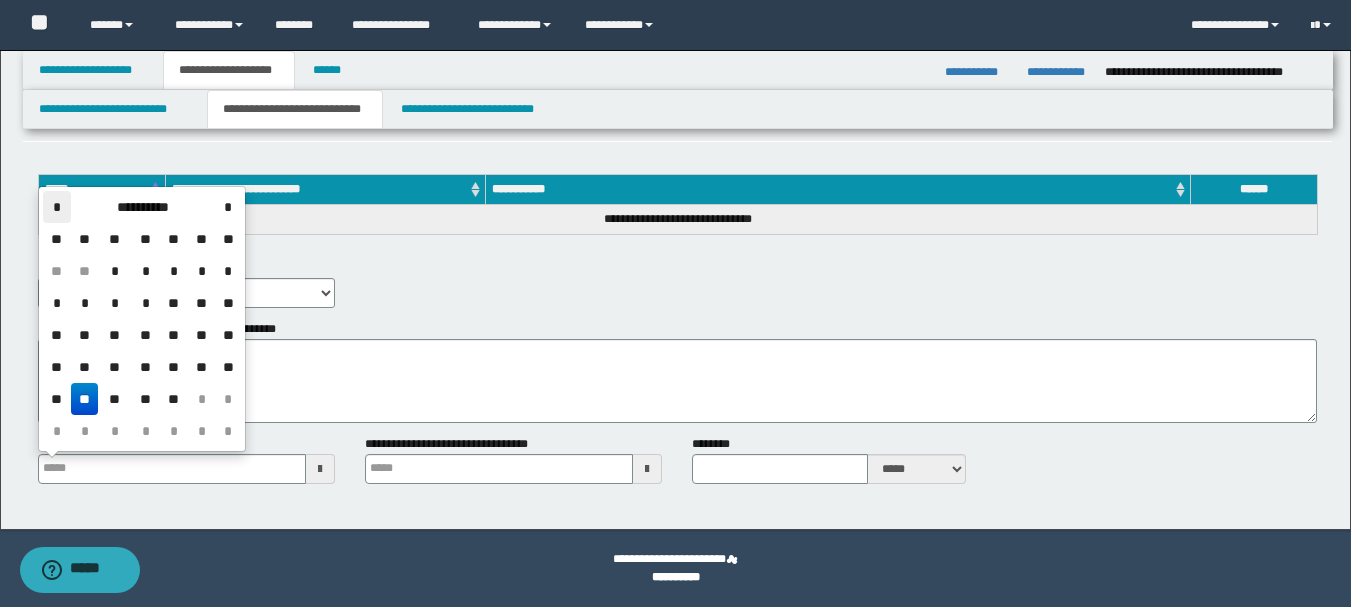 click on "*" at bounding box center (57, 207) 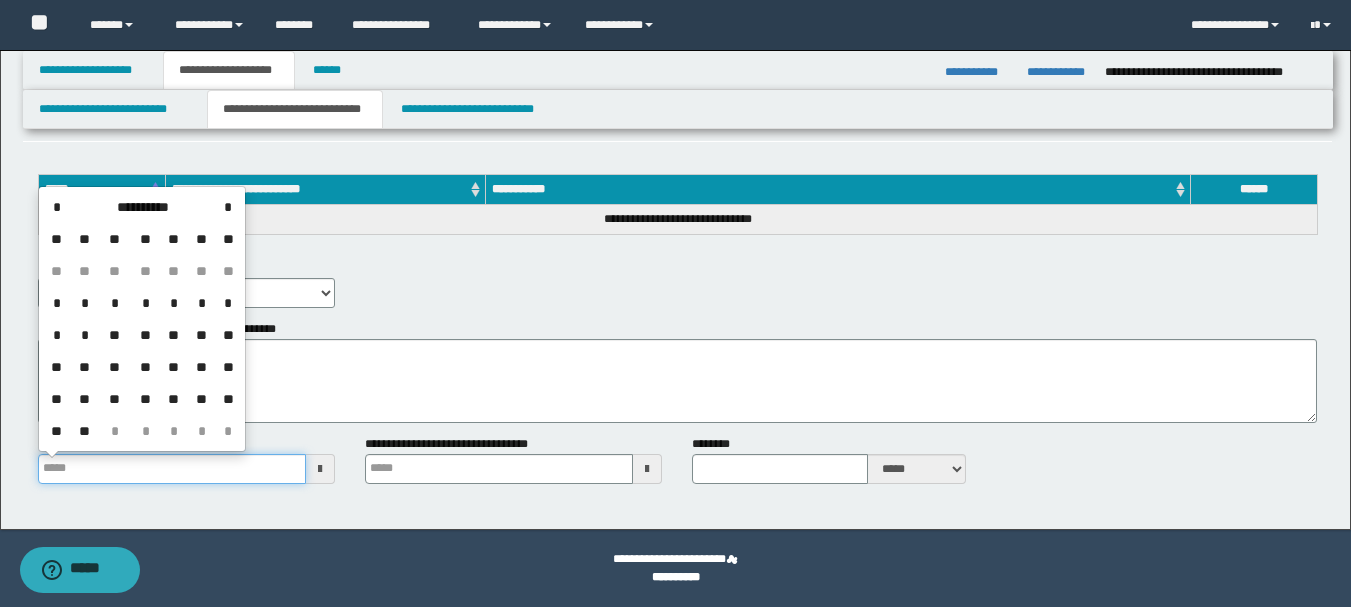 click on "**********" at bounding box center (172, 469) 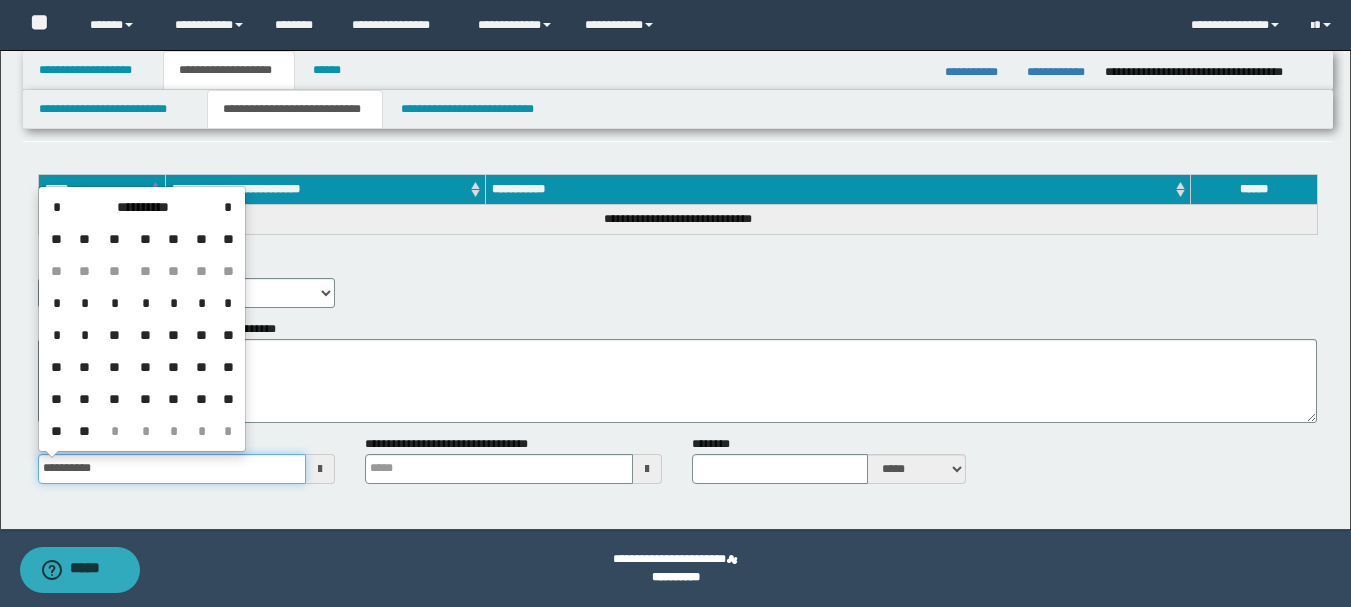 type 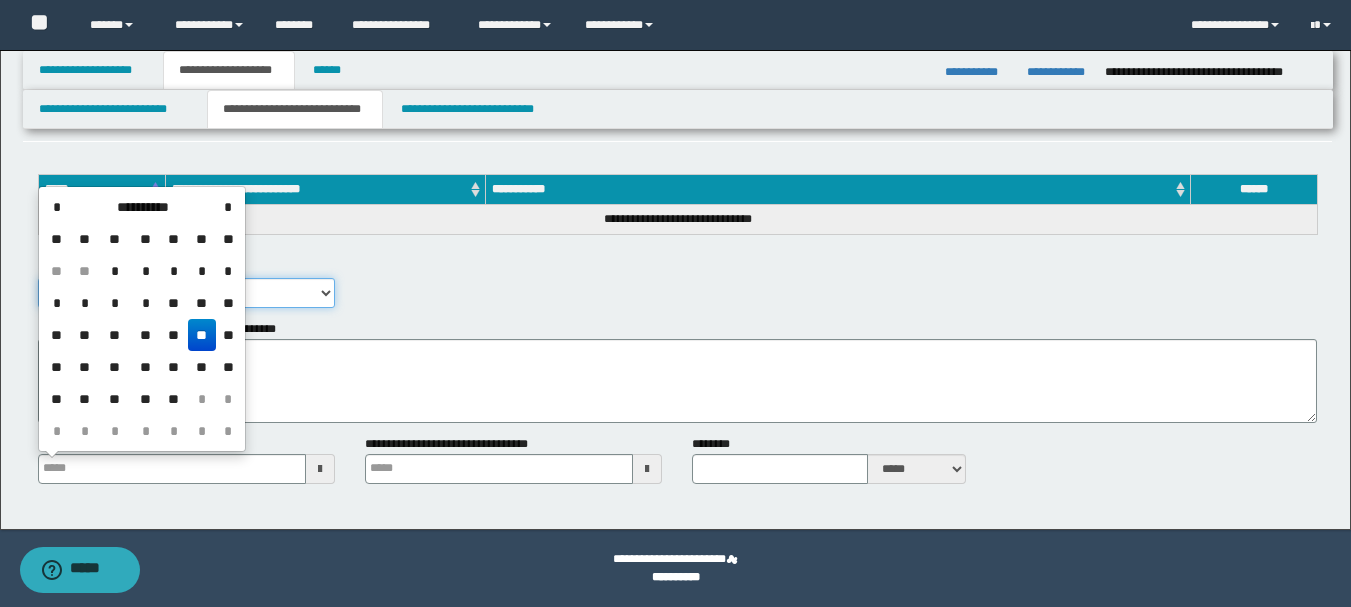 click on "**********" at bounding box center [186, 293] 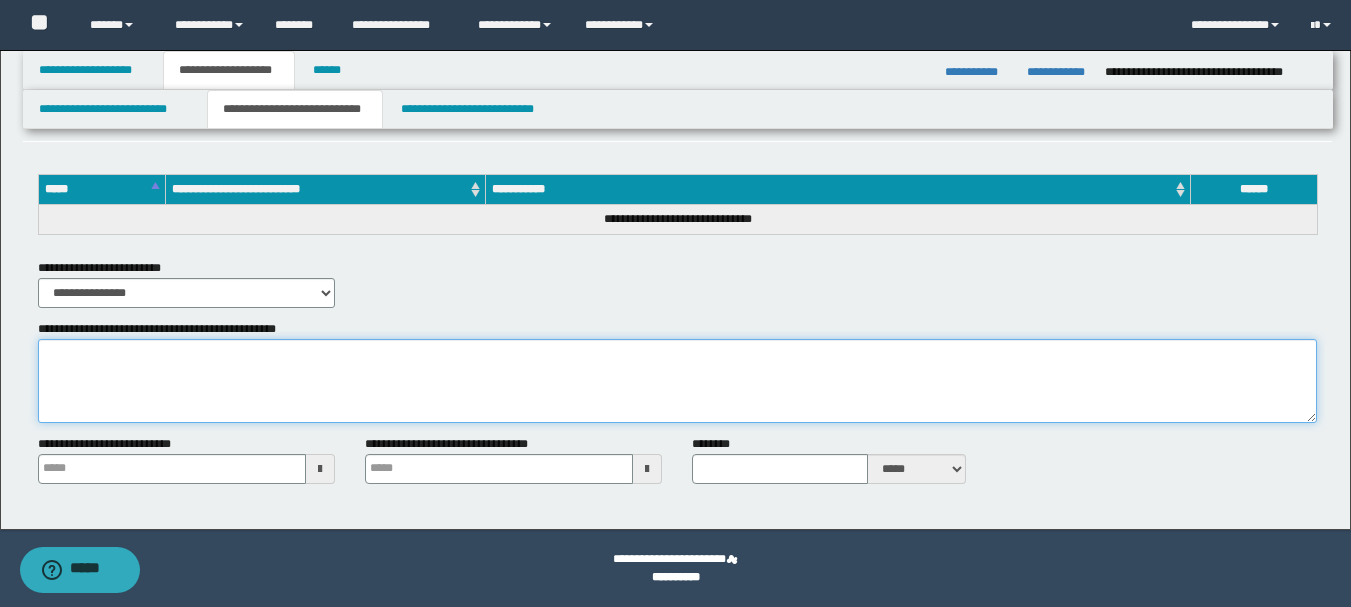 click on "**********" at bounding box center (677, 381) 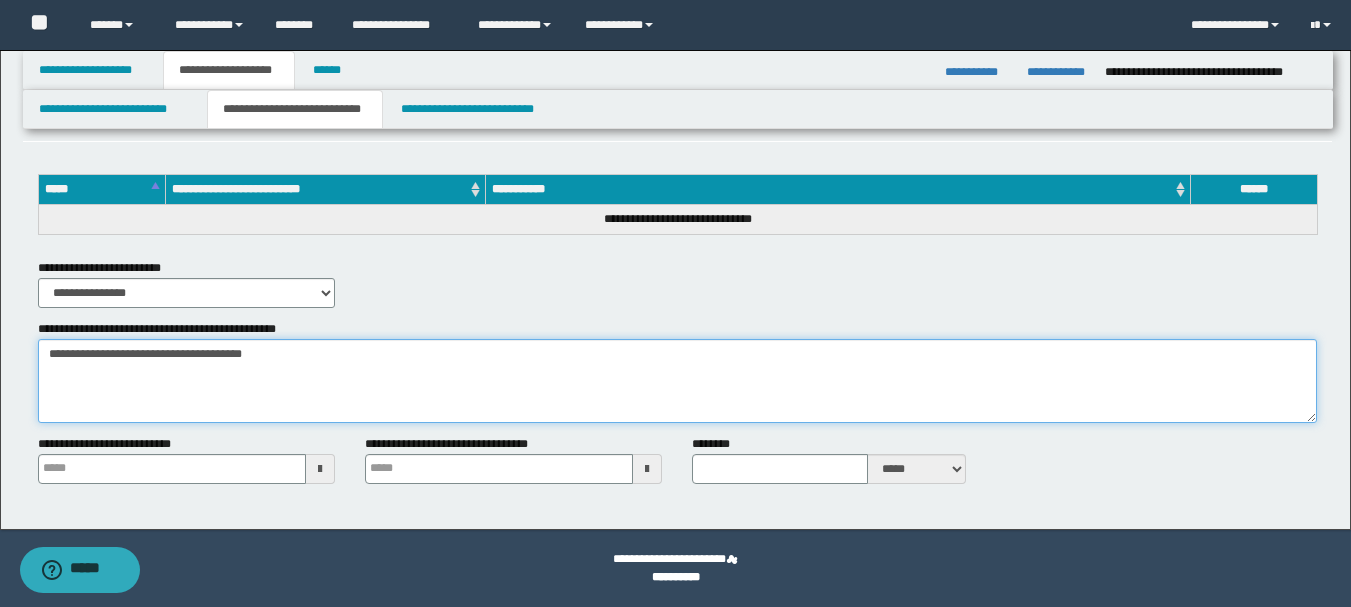 type on "**********" 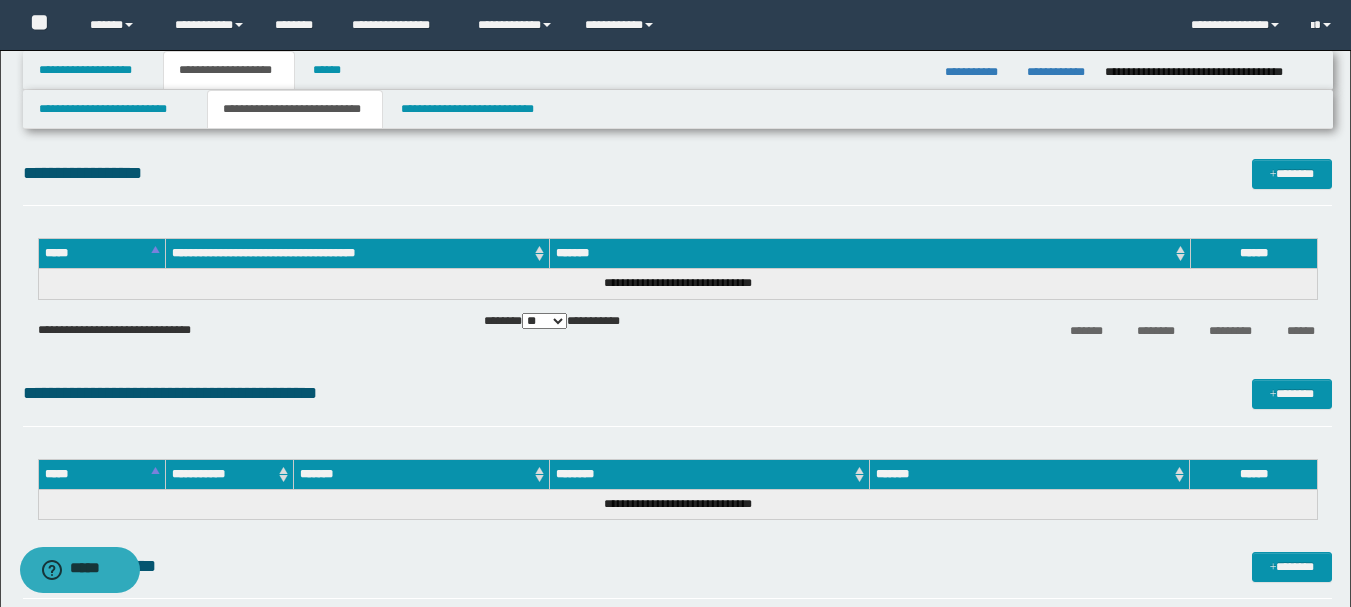 click on "**********" at bounding box center [677, 173] 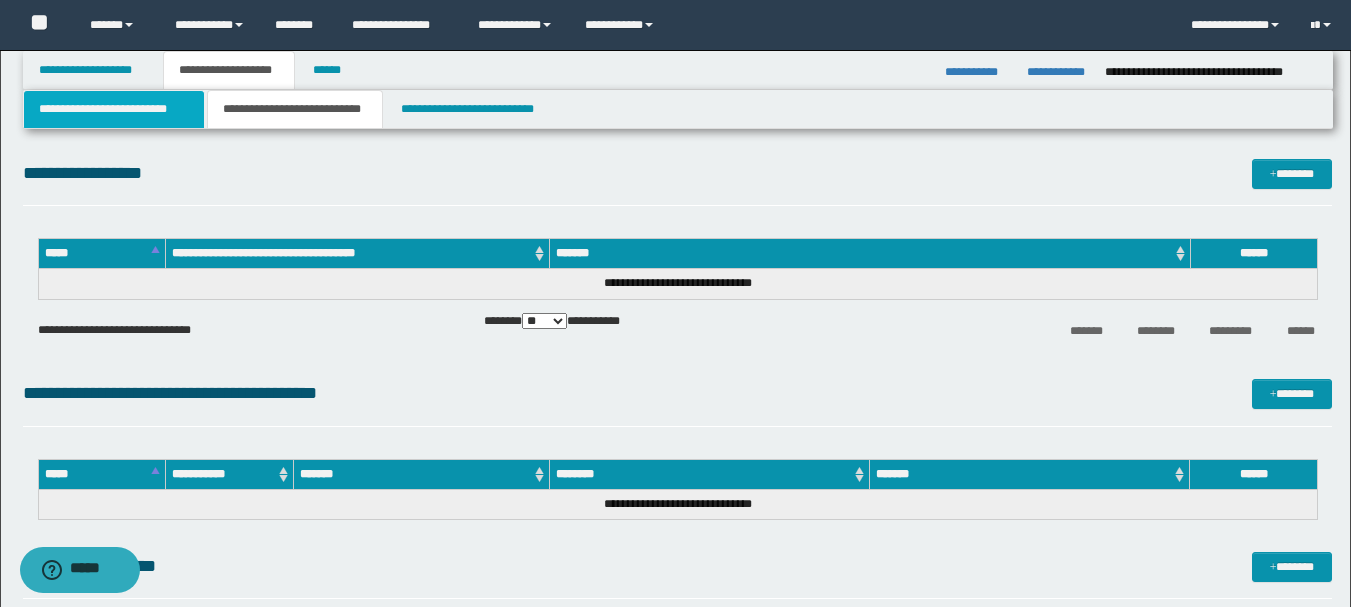 click on "**********" at bounding box center (114, 109) 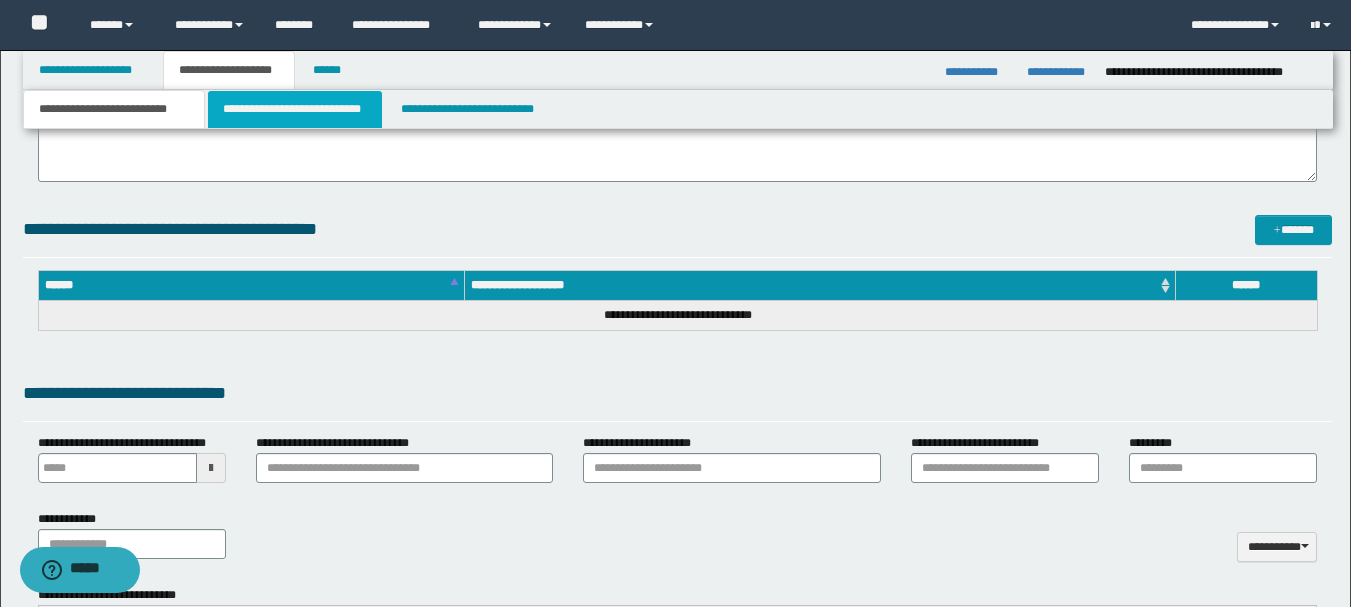 scroll, scrollTop: 283, scrollLeft: 0, axis: vertical 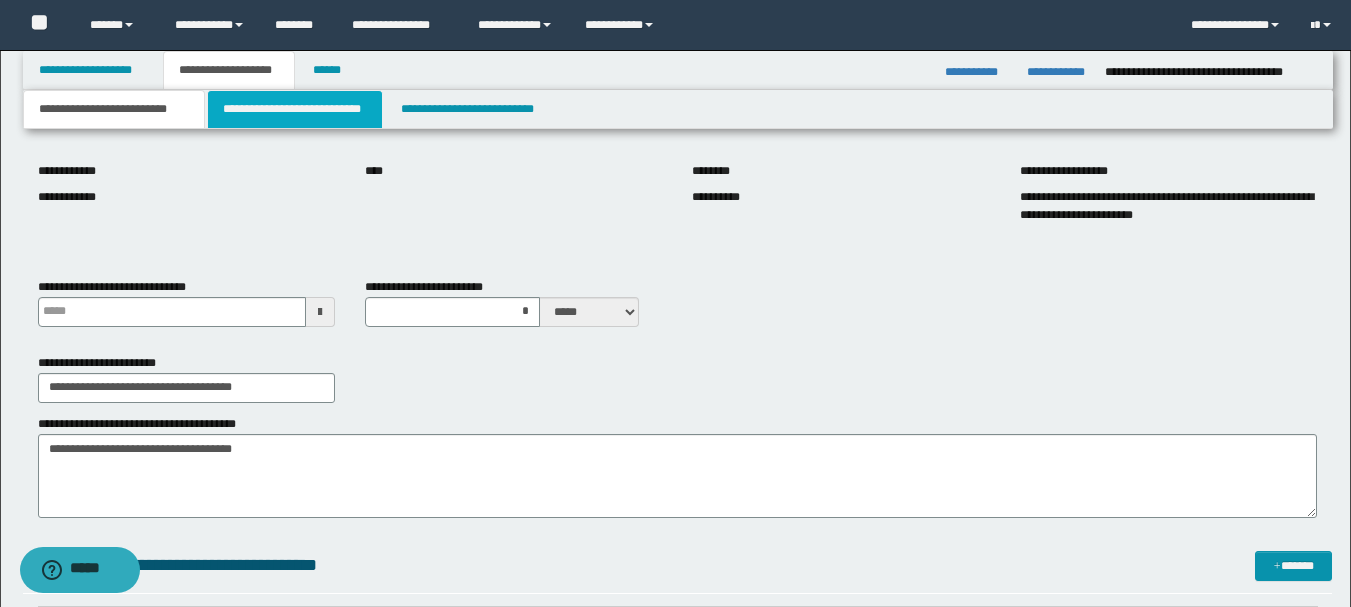 click on "**********" at bounding box center [295, 109] 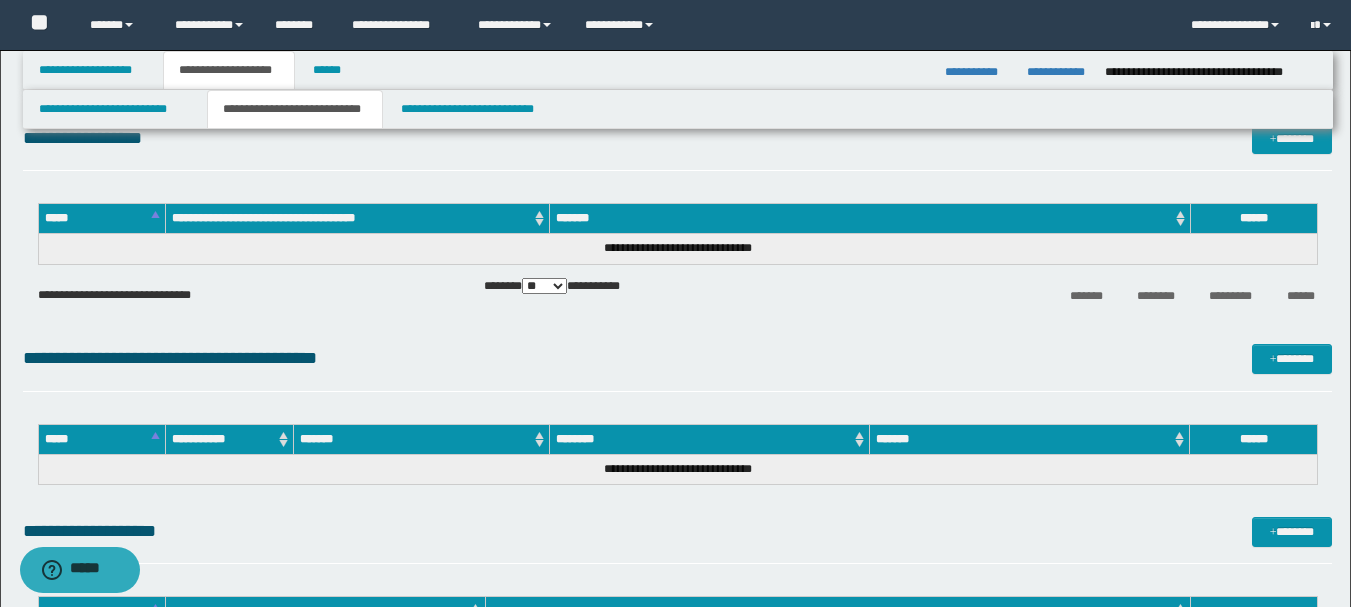 scroll, scrollTop: 0, scrollLeft: 0, axis: both 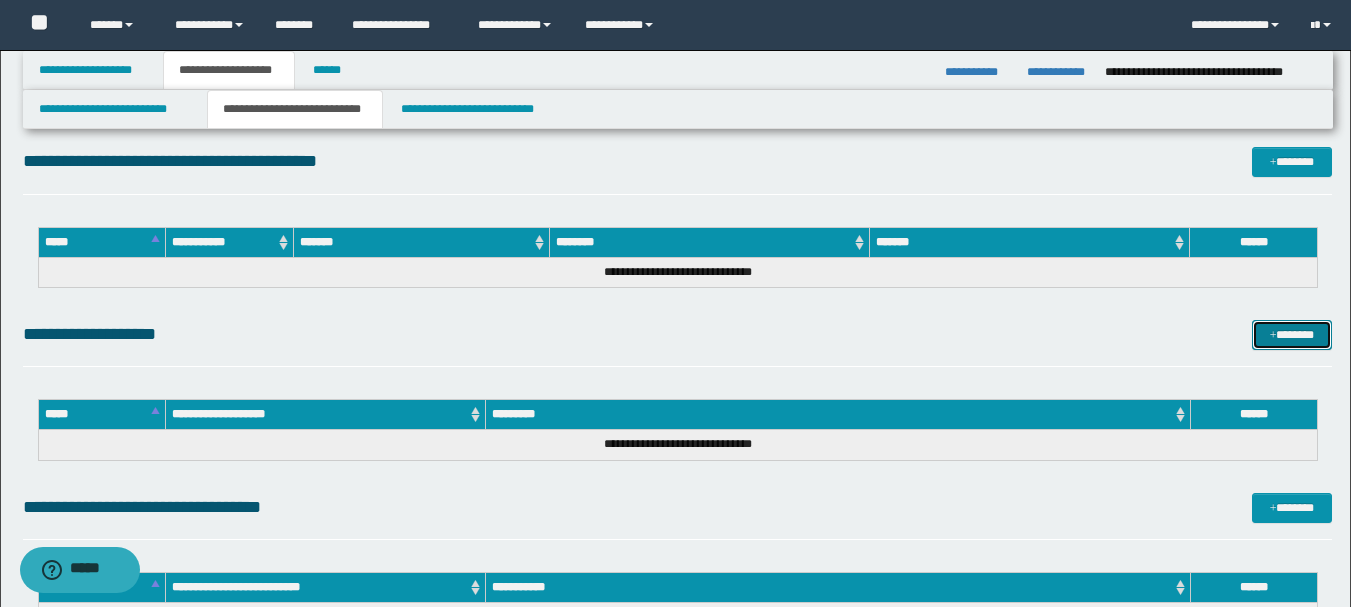 click on "*******" at bounding box center [1292, 335] 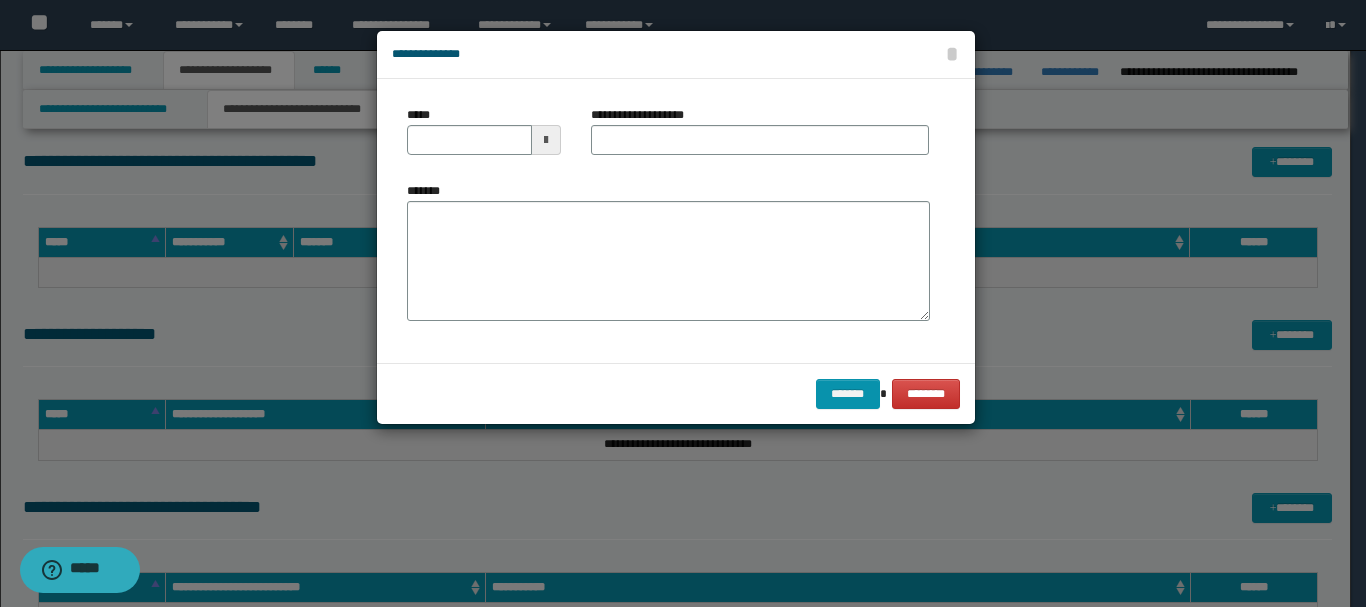 click at bounding box center (546, 140) 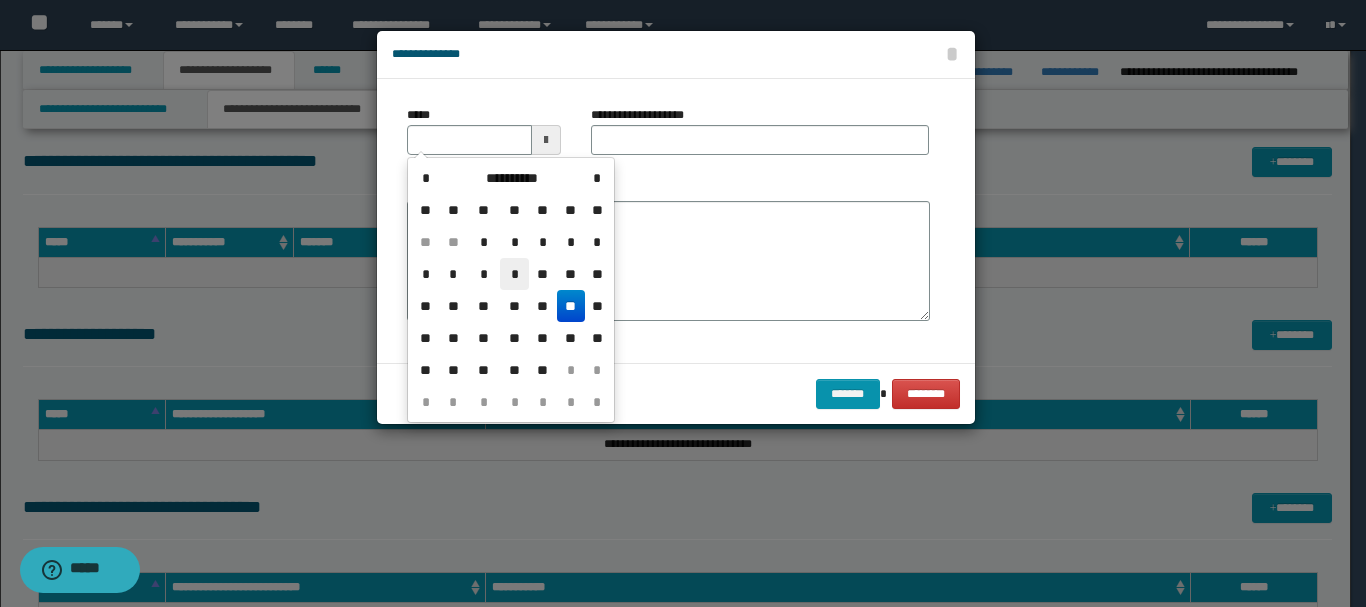 click on "*" at bounding box center (514, 274) 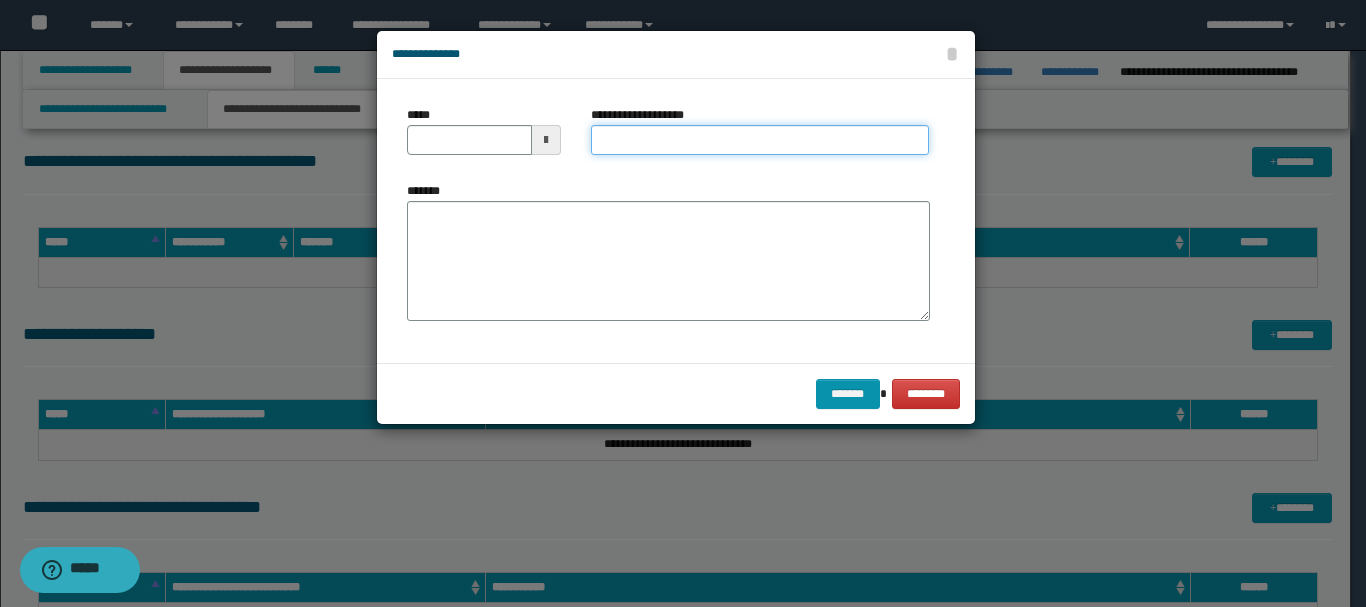 click on "**********" at bounding box center (760, 140) 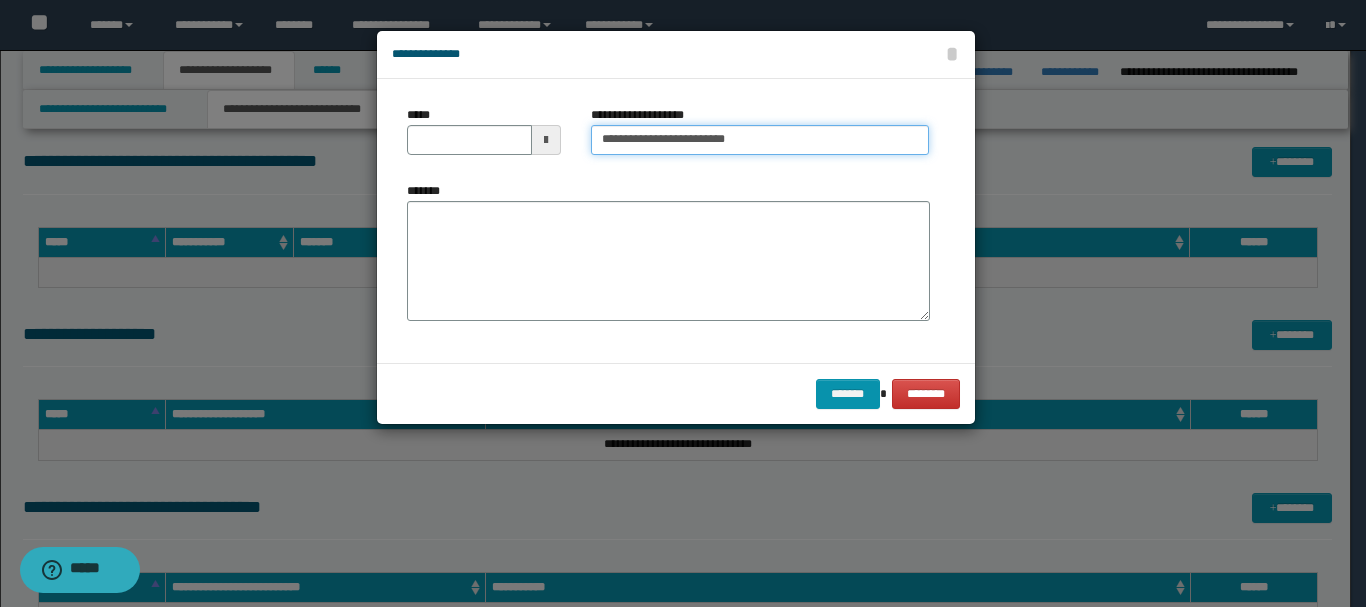 type on "**********" 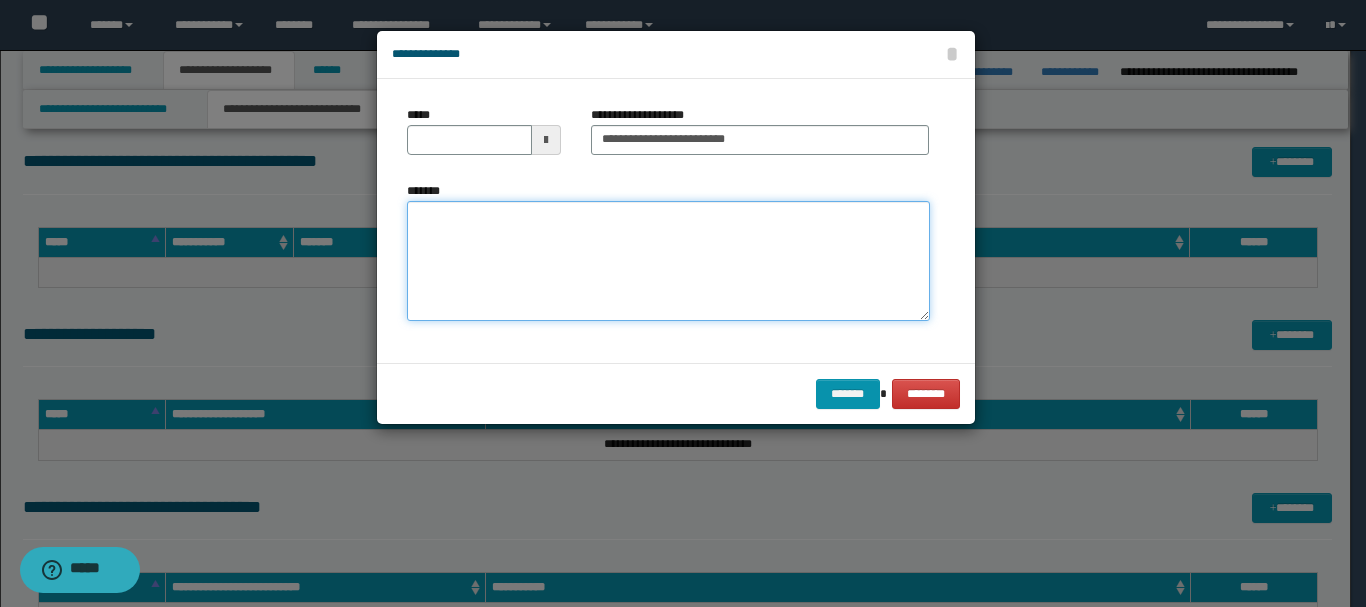click on "*******" at bounding box center (668, 261) 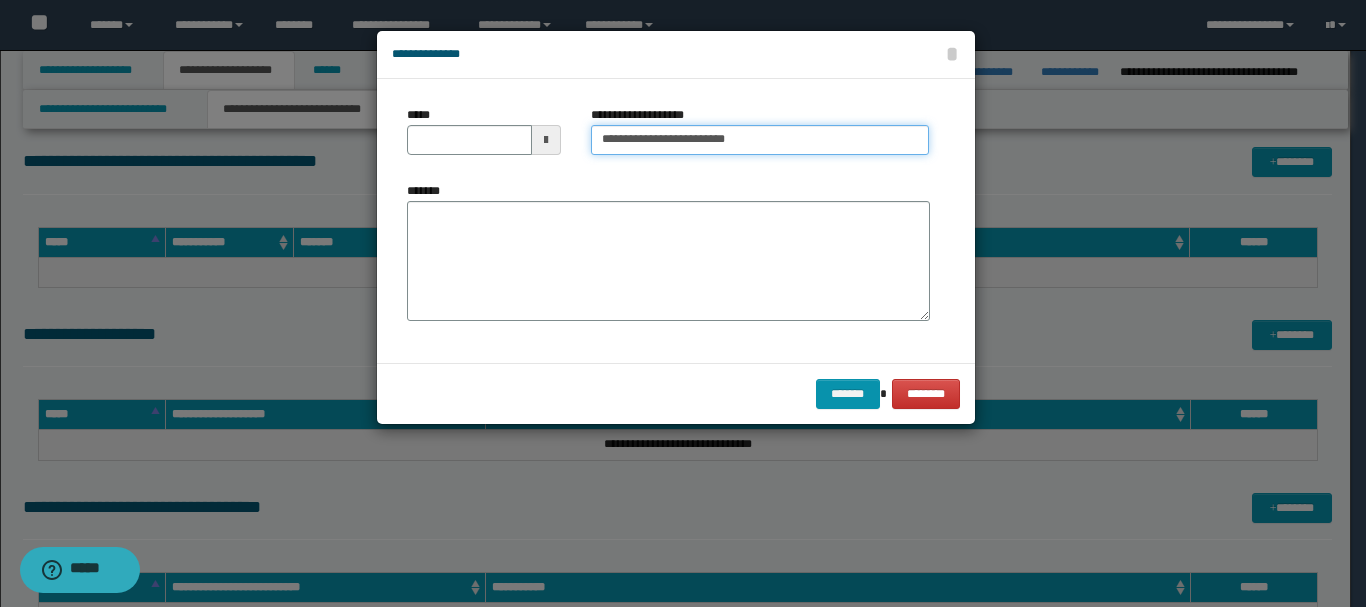 click on "**********" at bounding box center (760, 140) 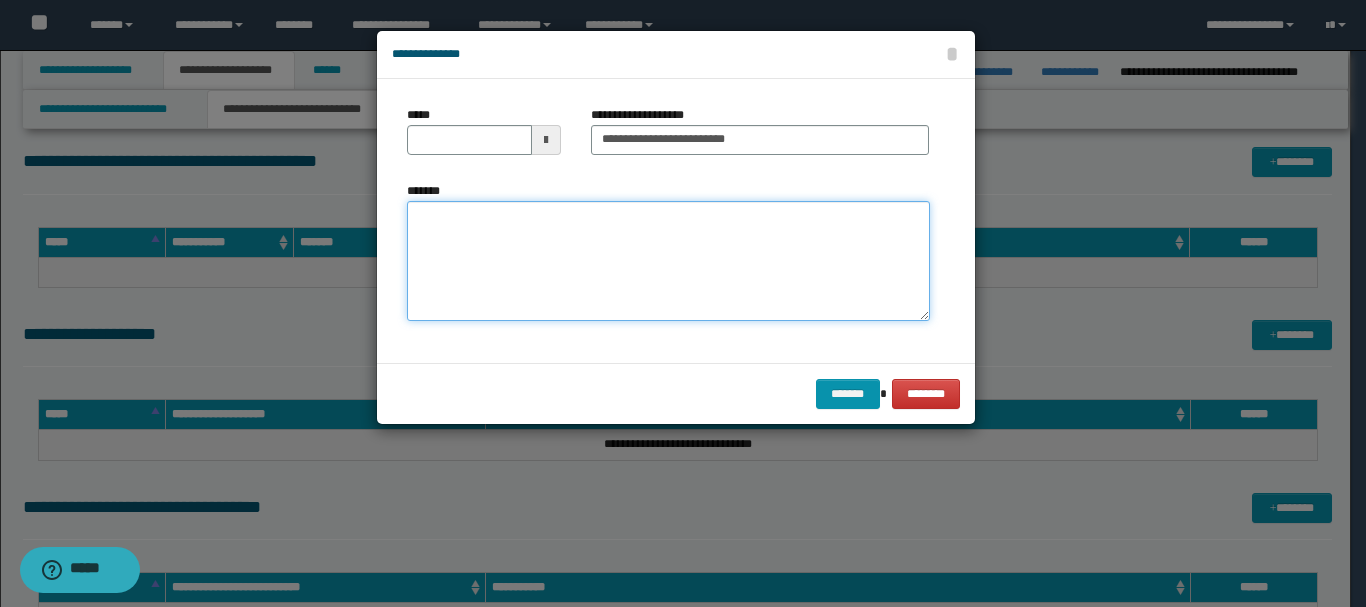 click on "*******" at bounding box center [668, 261] 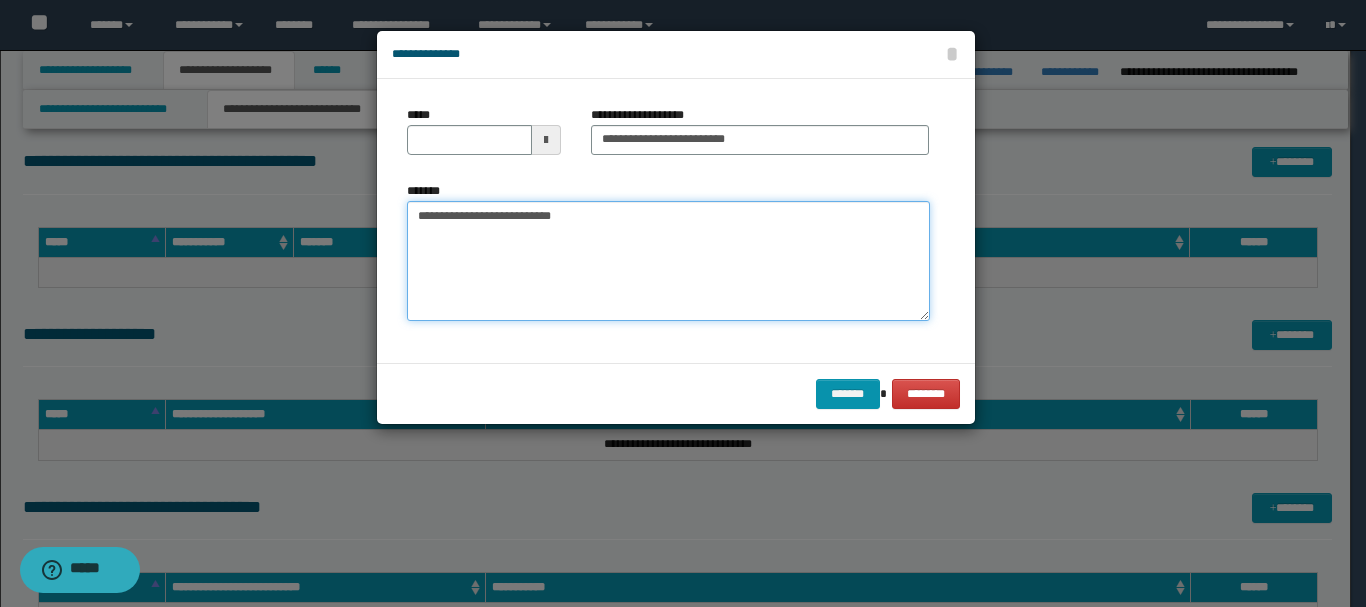type on "**********" 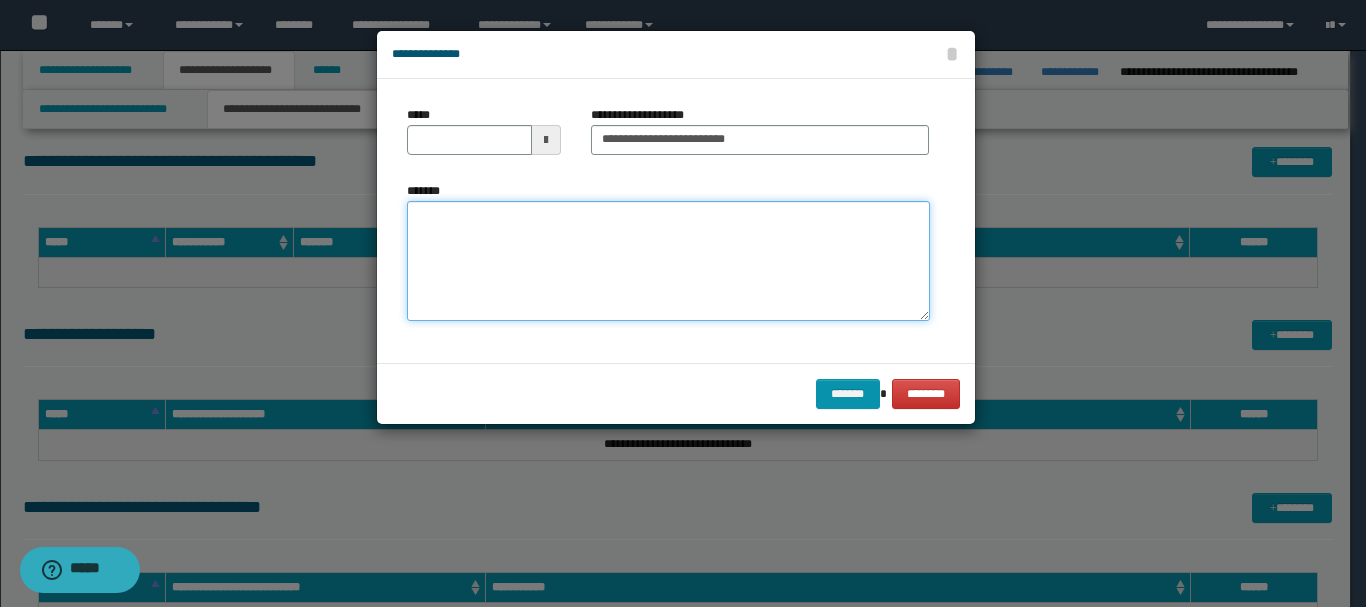 paste on "**********" 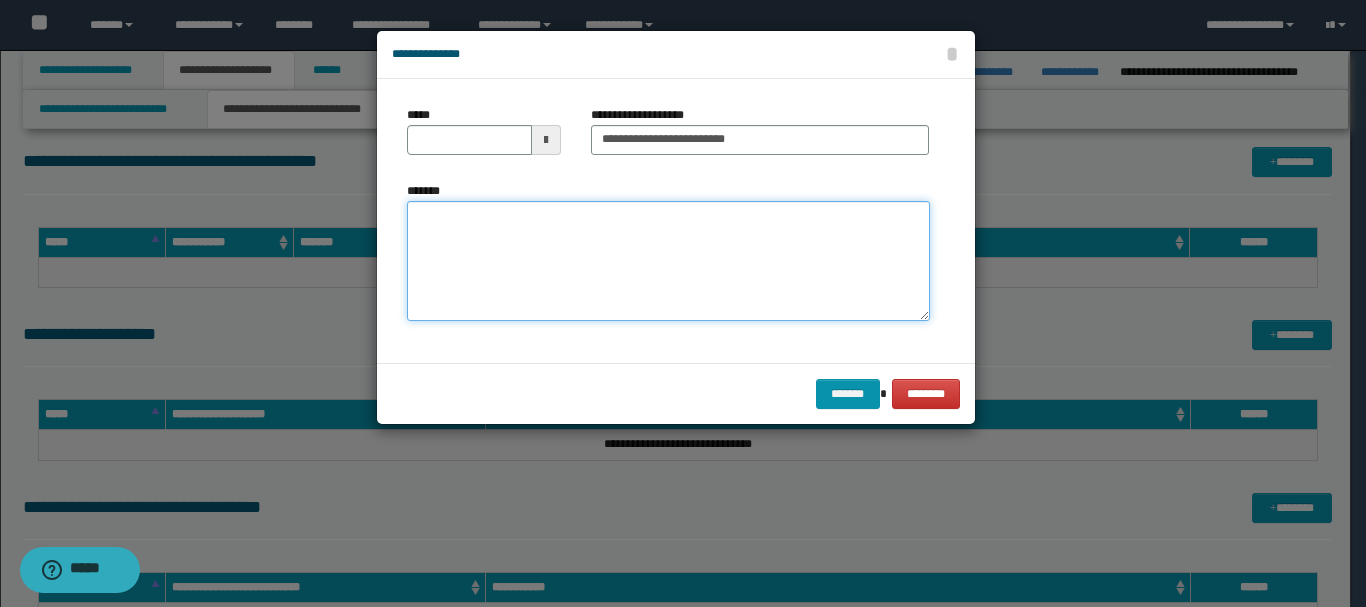 scroll, scrollTop: 0, scrollLeft: 0, axis: both 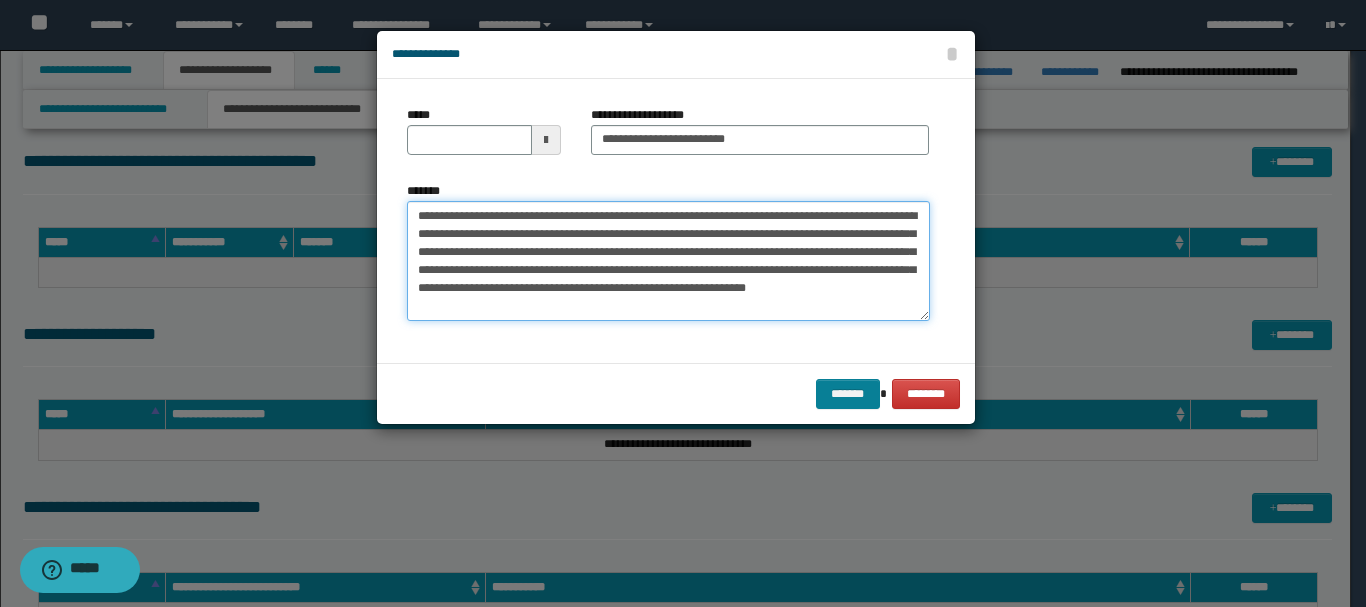 type on "**********" 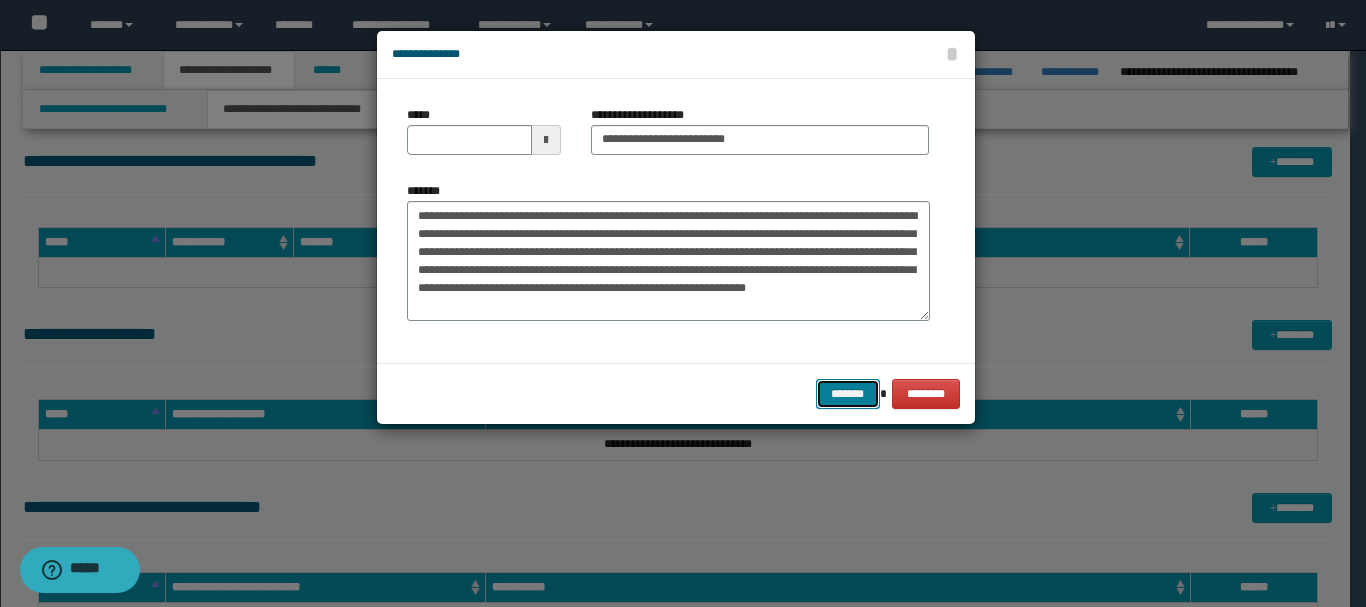 click on "*******" at bounding box center (848, 394) 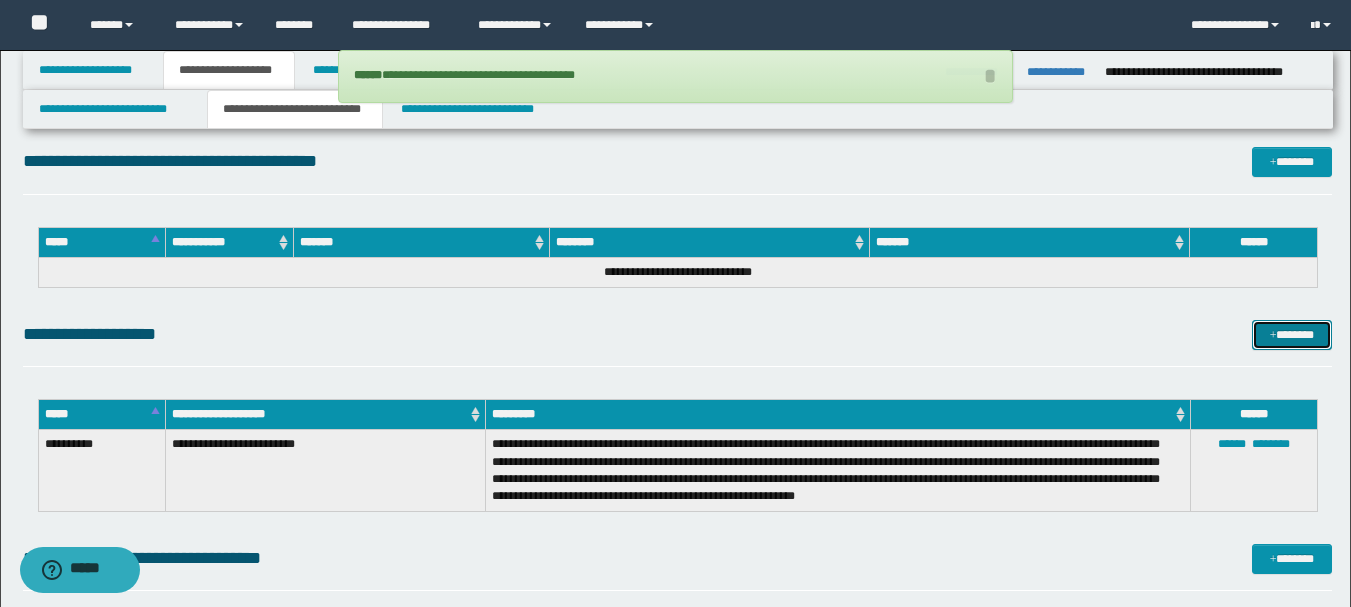 click on "*******" at bounding box center [1292, 335] 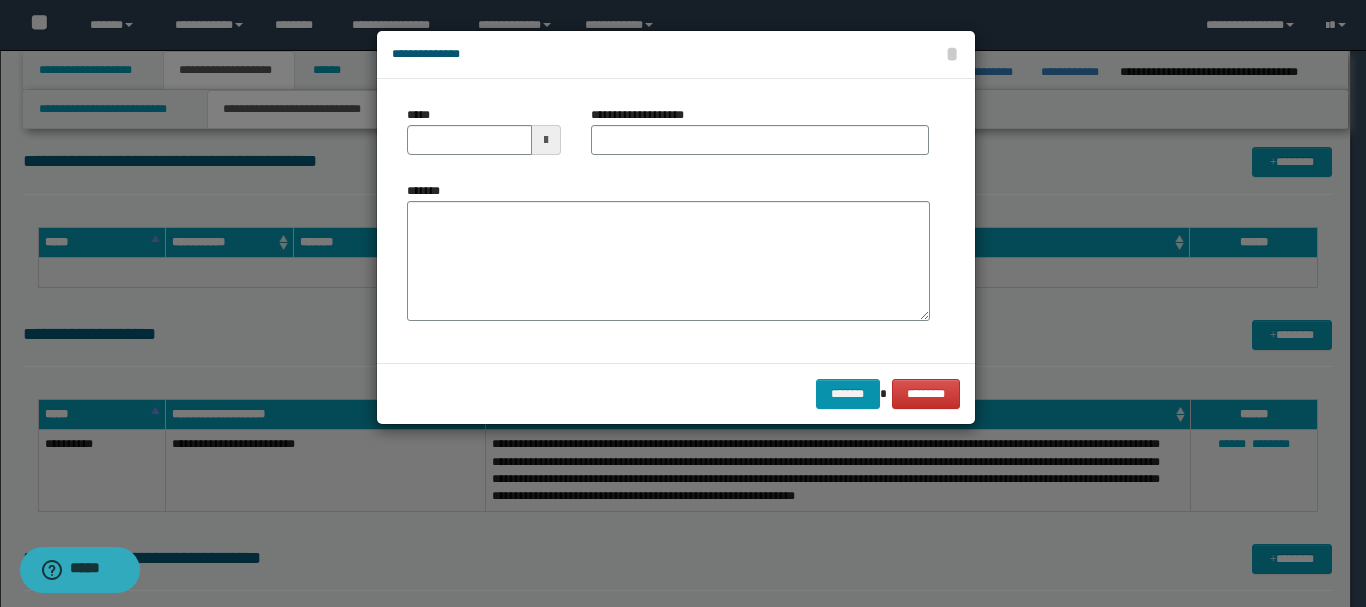 click at bounding box center (546, 140) 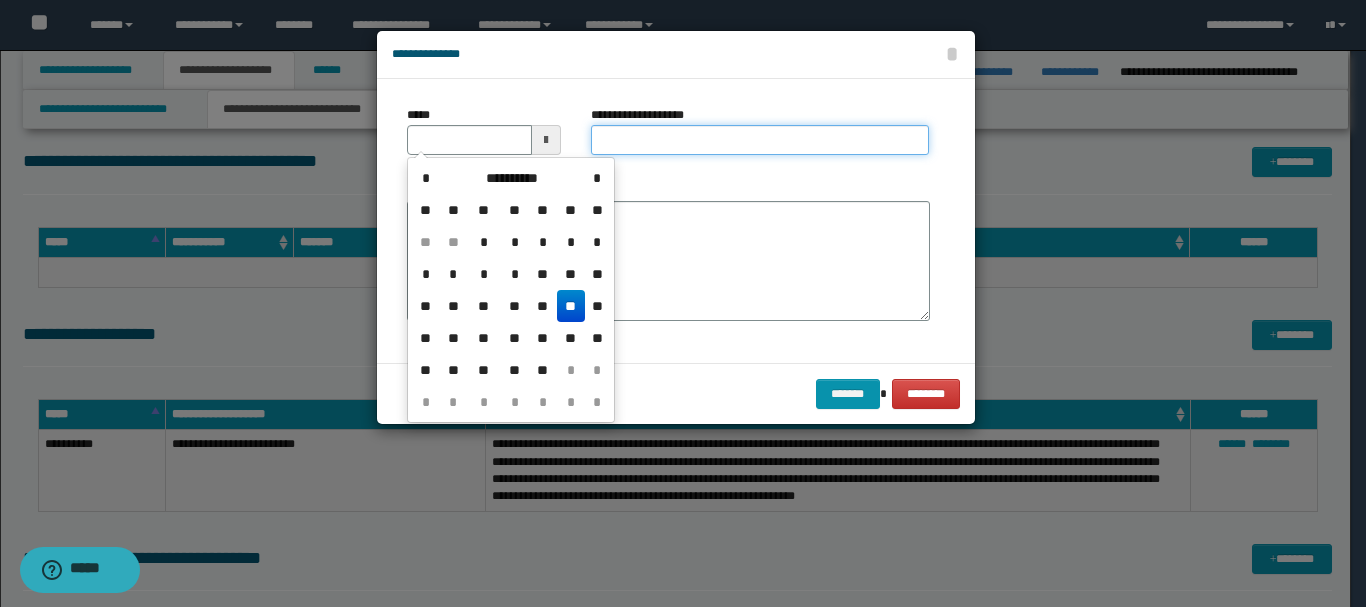 click on "**********" at bounding box center [760, 140] 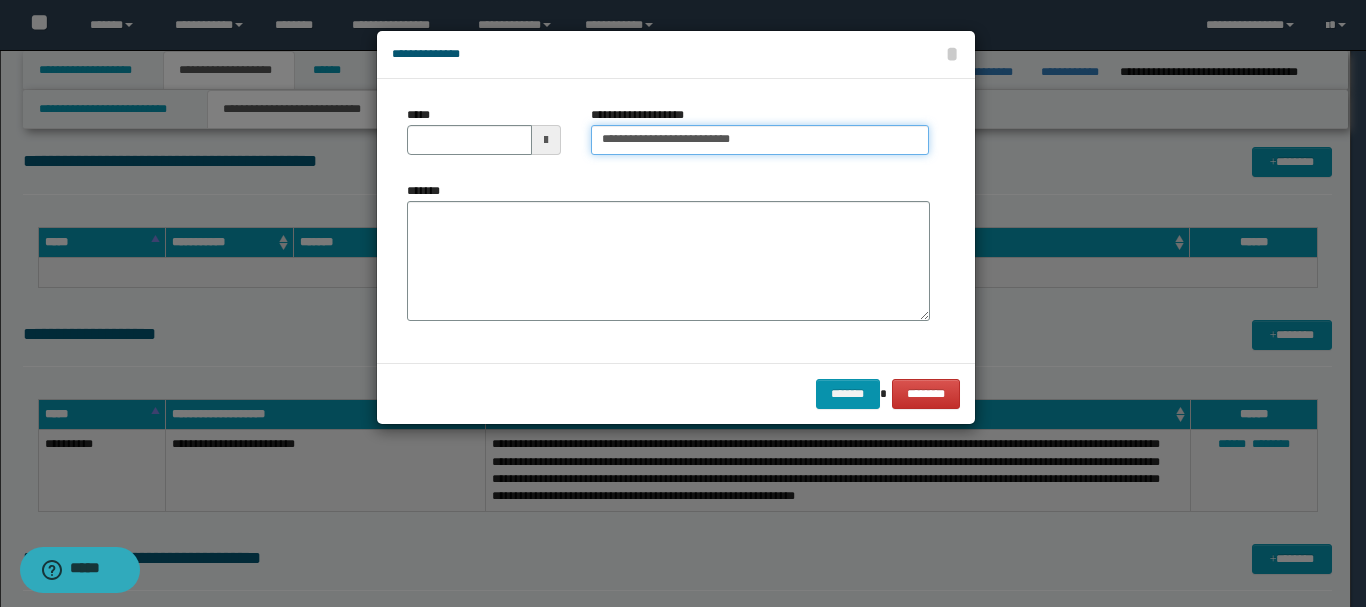 type on "**********" 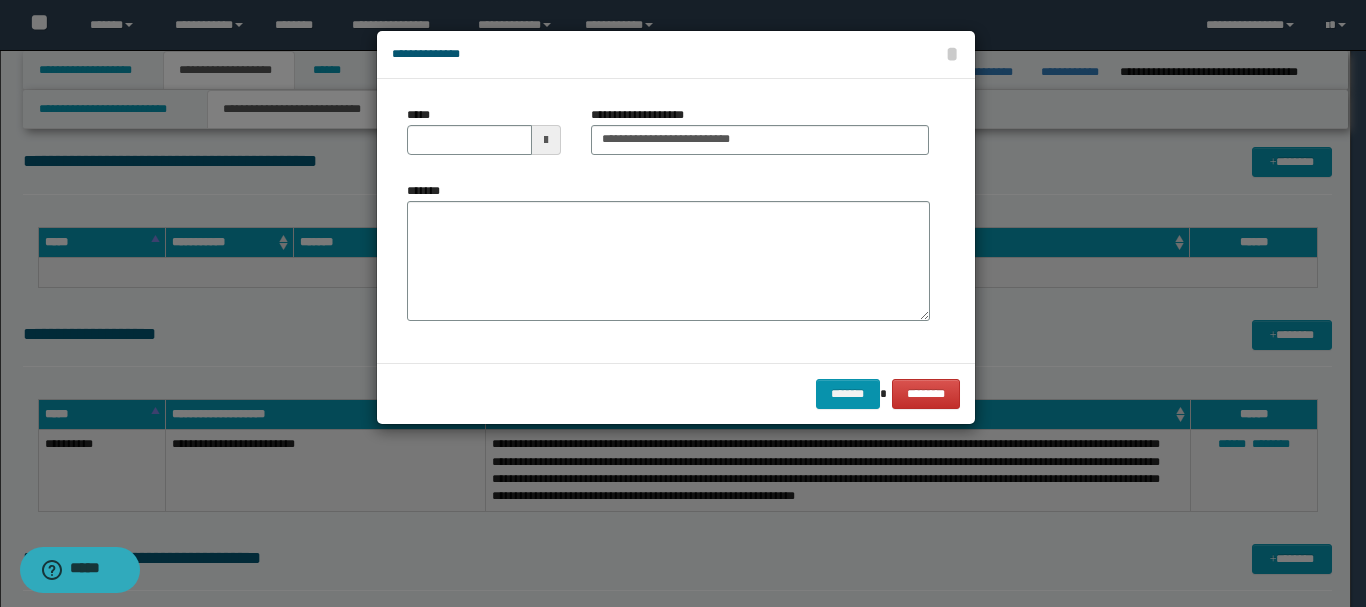 click at bounding box center [546, 140] 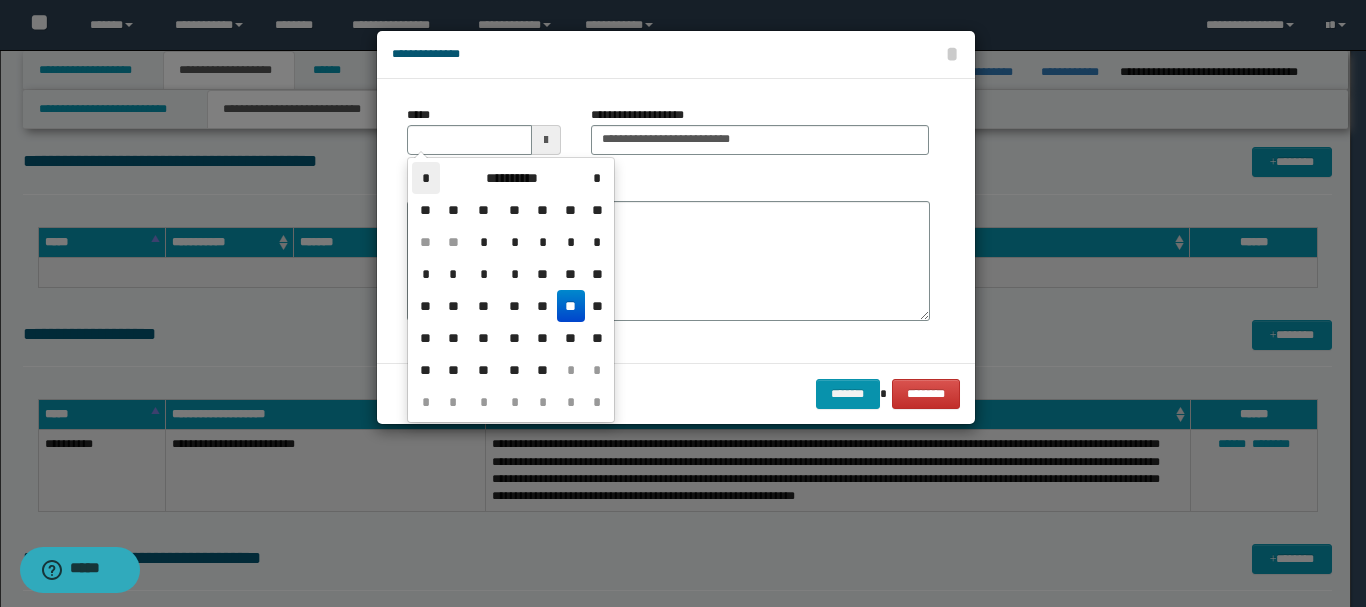click on "*" at bounding box center [426, 178] 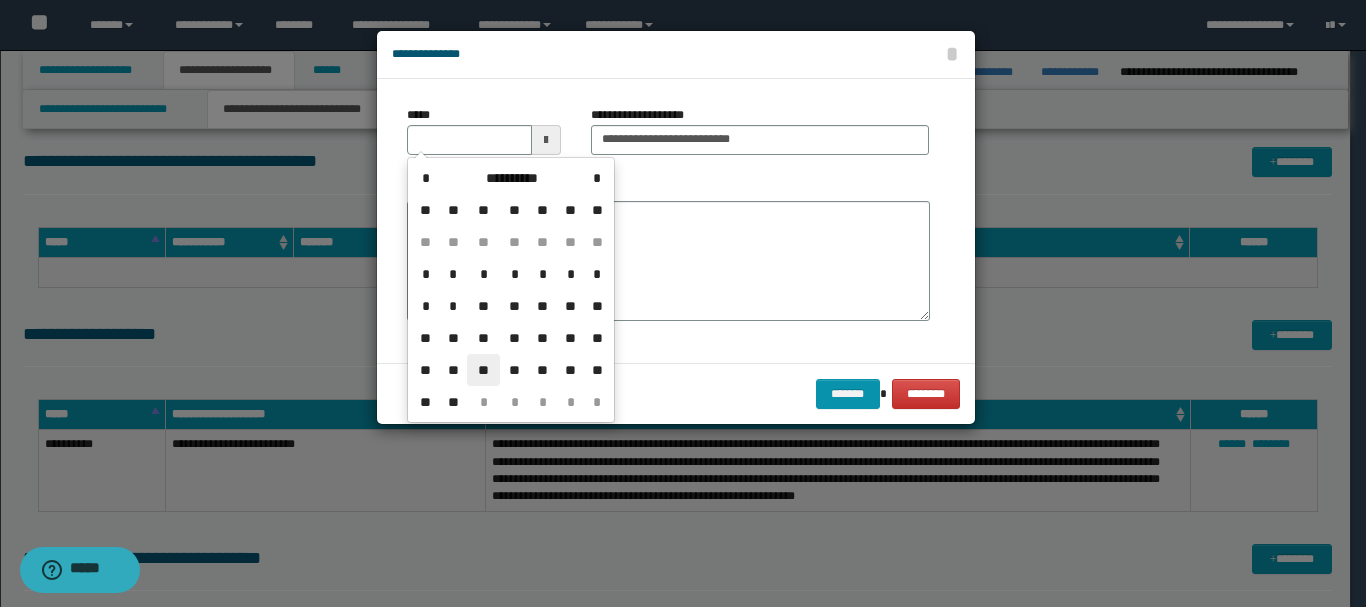 click on "**" at bounding box center [483, 370] 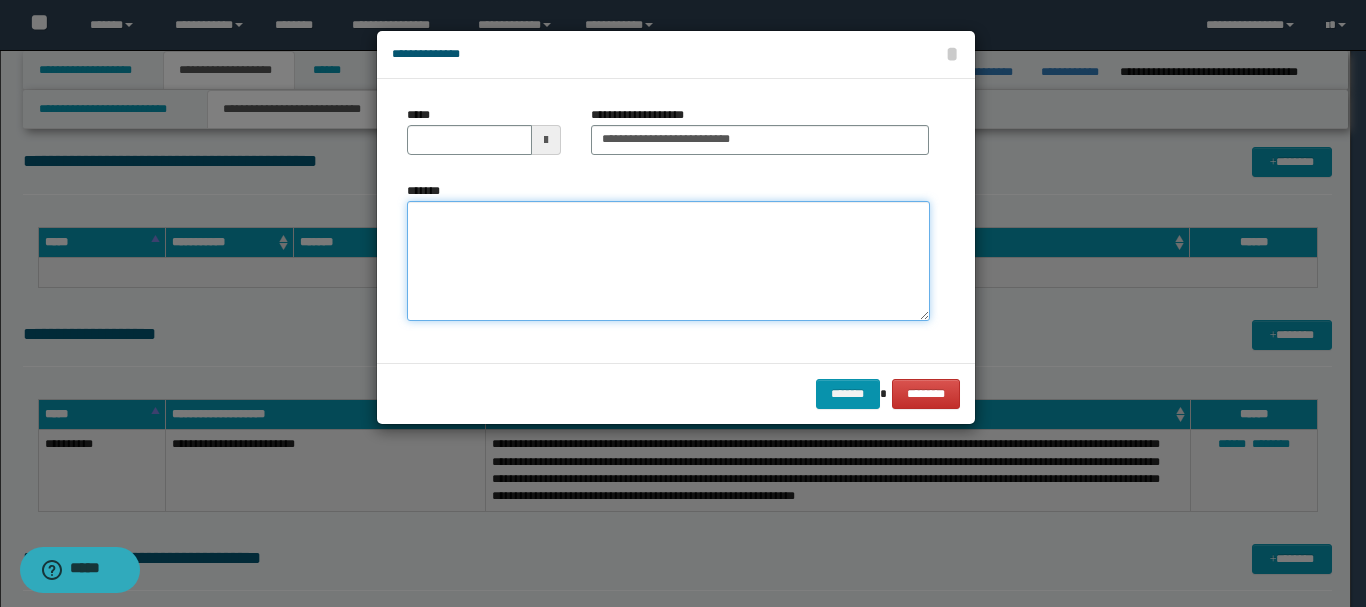 click on "*******" at bounding box center (668, 261) 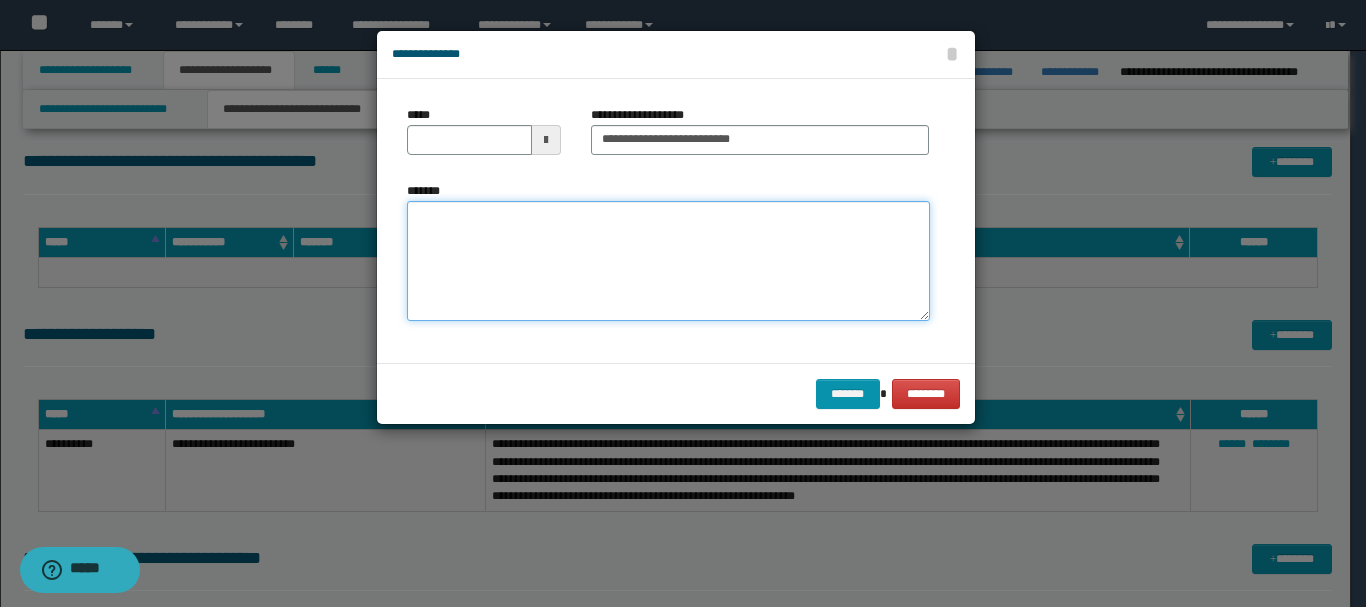 scroll, scrollTop: 0, scrollLeft: 0, axis: both 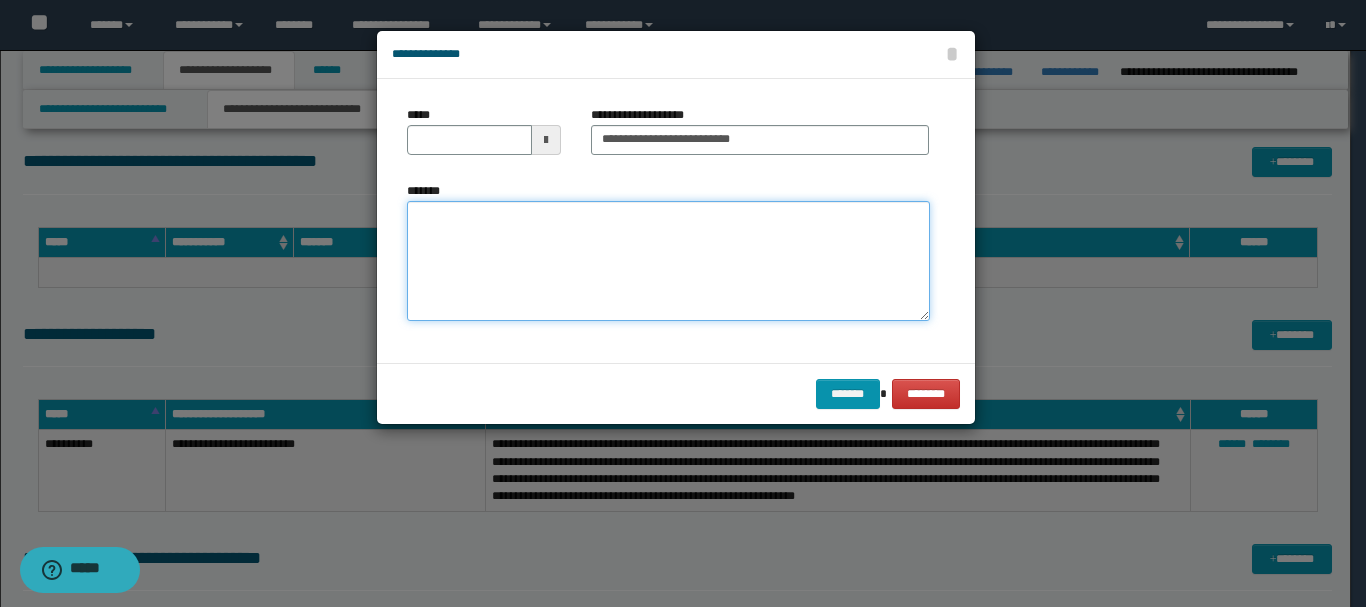 paste on "**********" 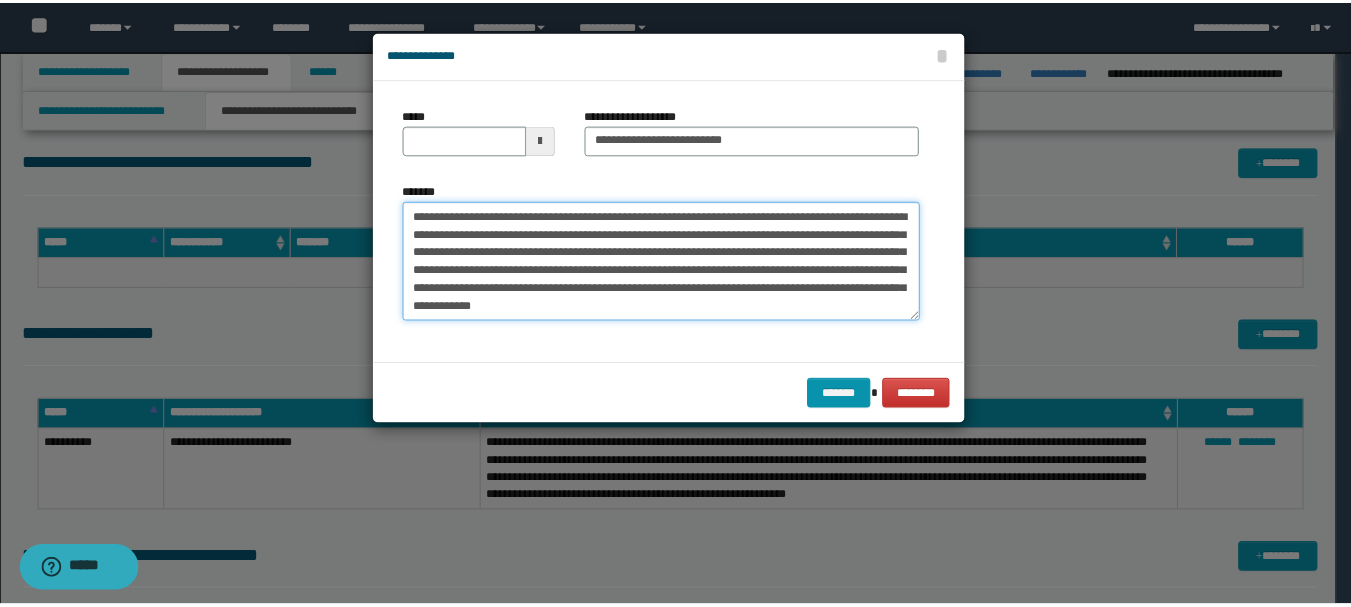 scroll, scrollTop: 498, scrollLeft: 0, axis: vertical 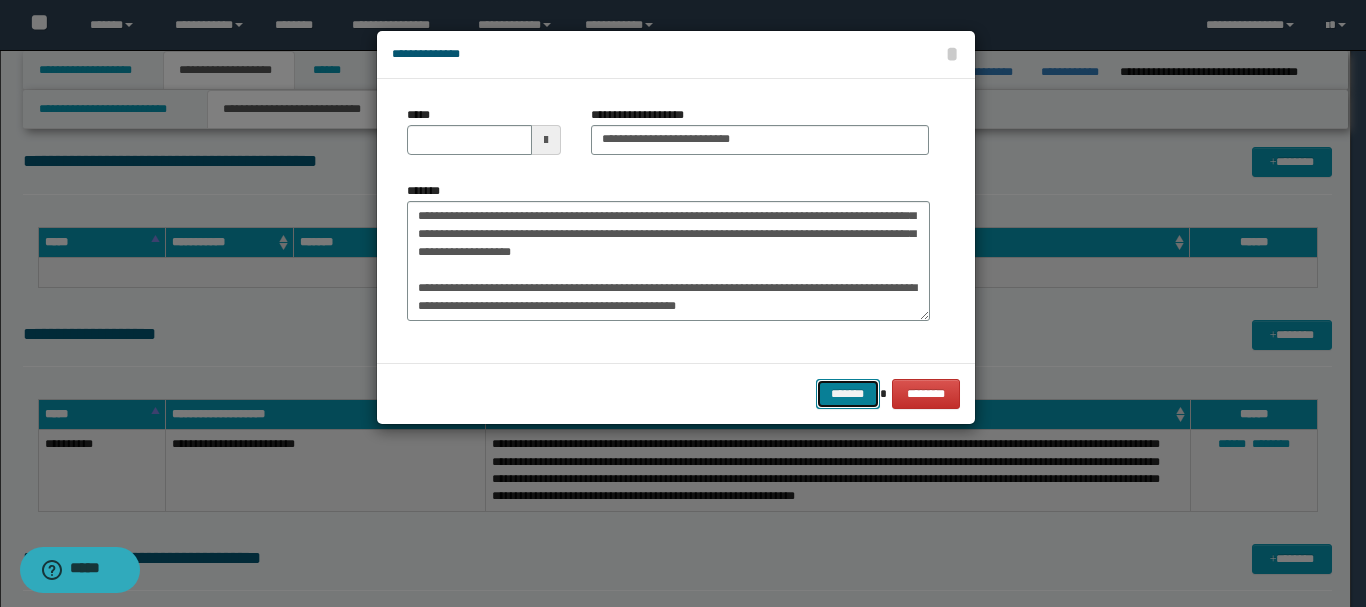 click on "*******" at bounding box center (848, 394) 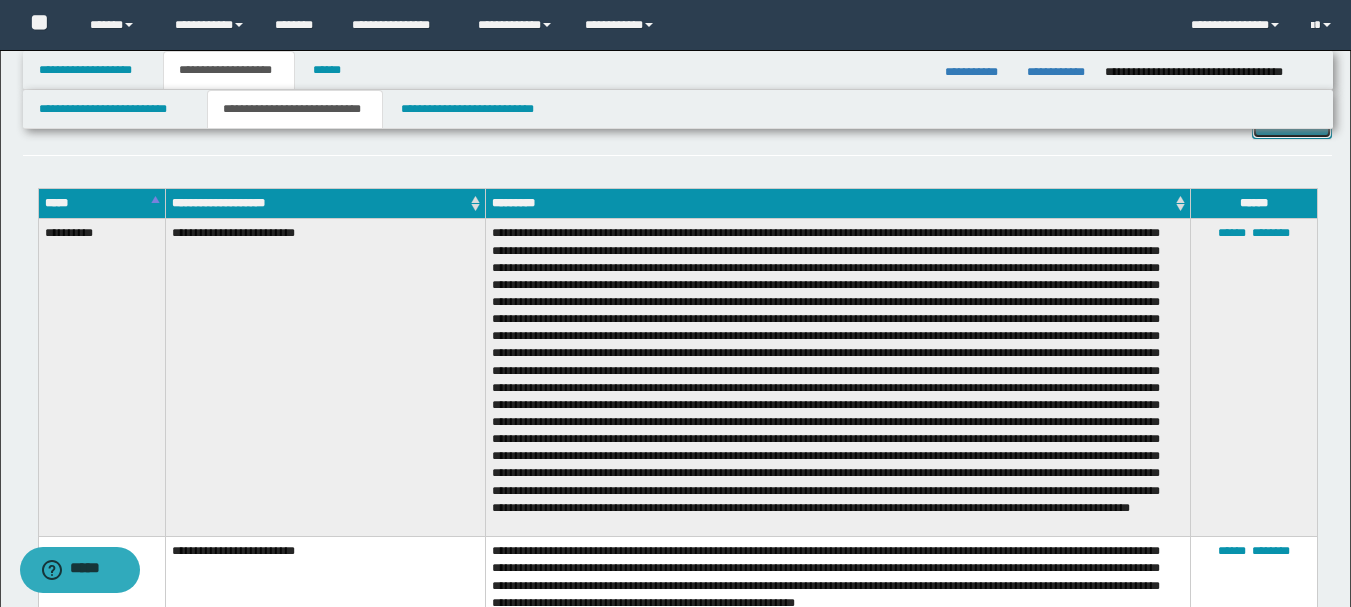 scroll, scrollTop: 0, scrollLeft: 0, axis: both 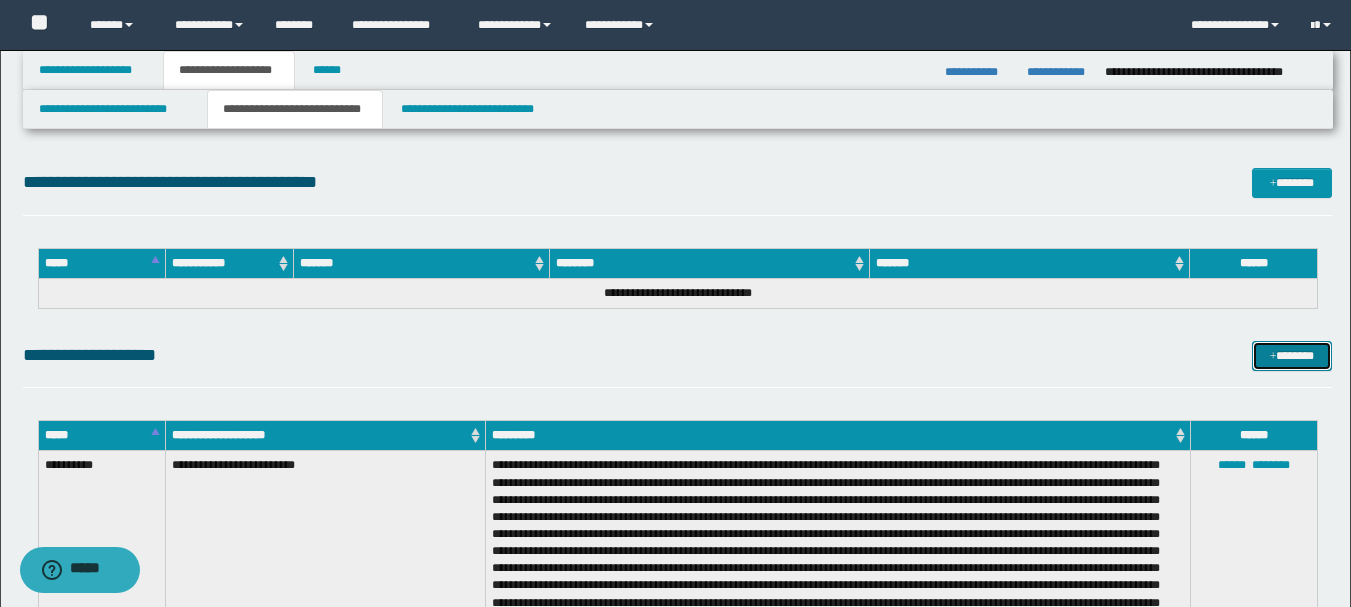 click on "*******" at bounding box center [1292, 356] 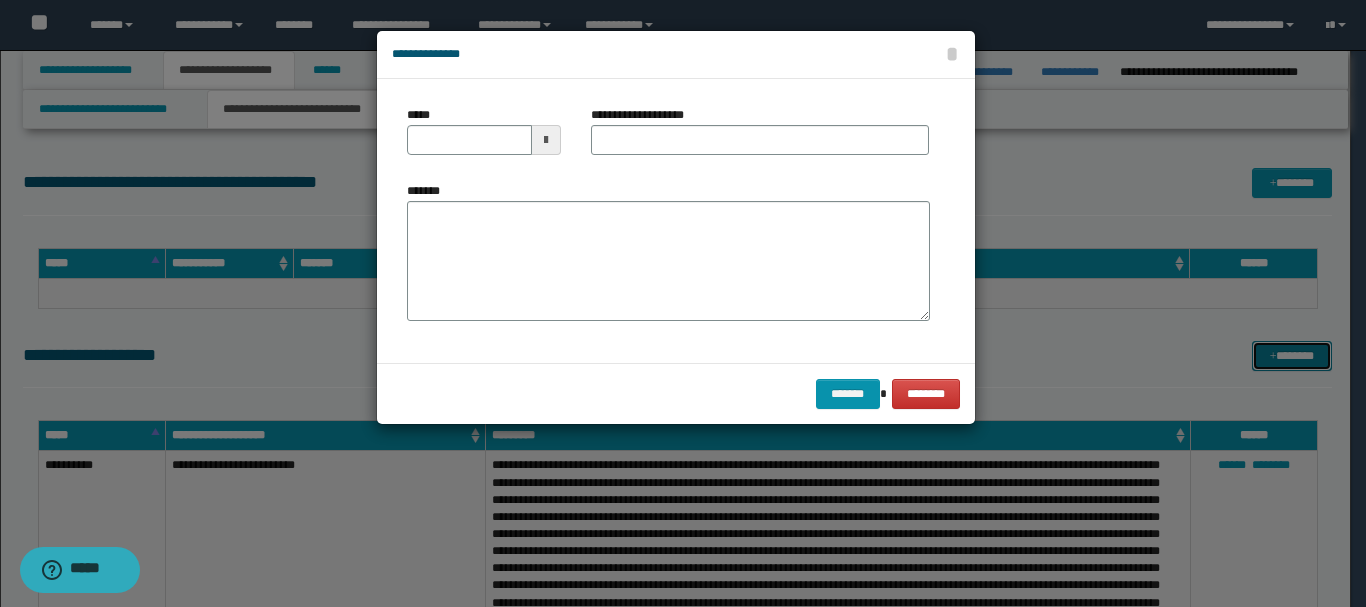 scroll, scrollTop: 0, scrollLeft: 0, axis: both 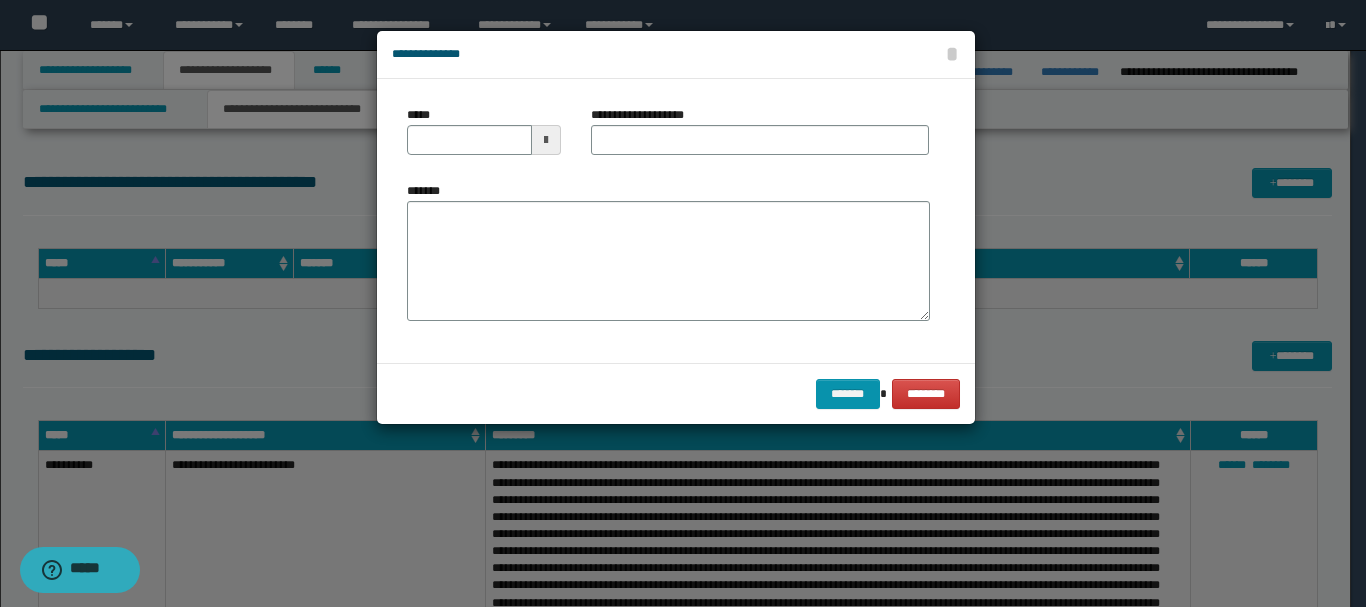 click at bounding box center [546, 140] 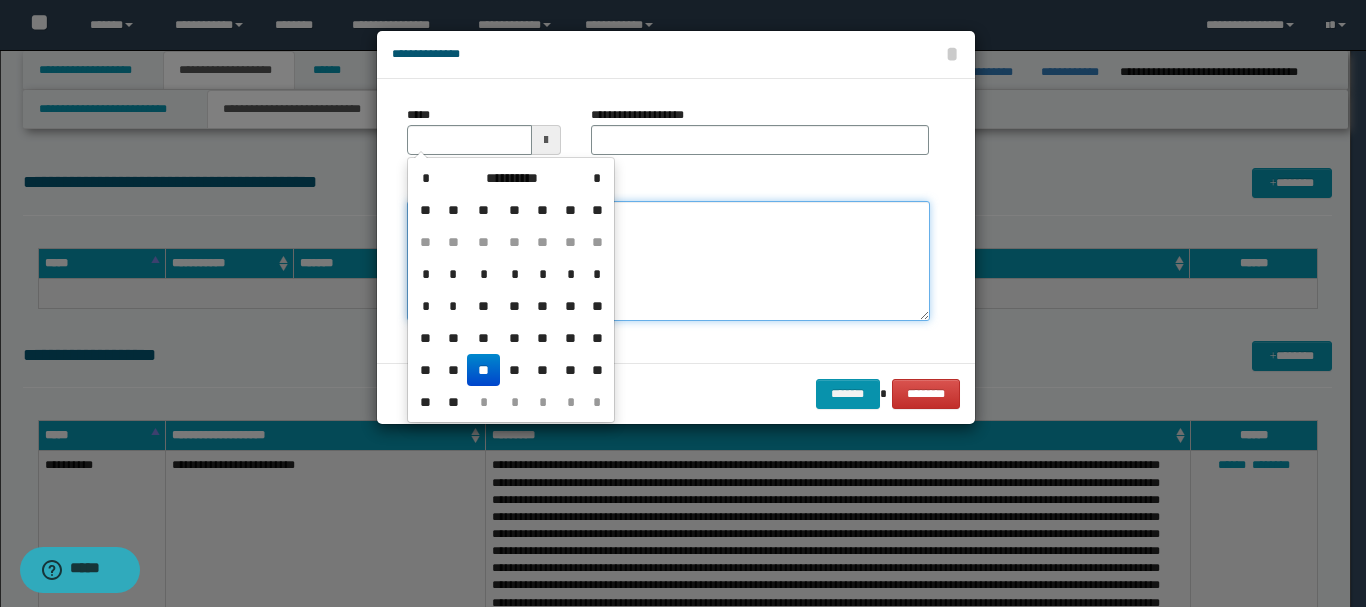 click on "*******" at bounding box center (668, 261) 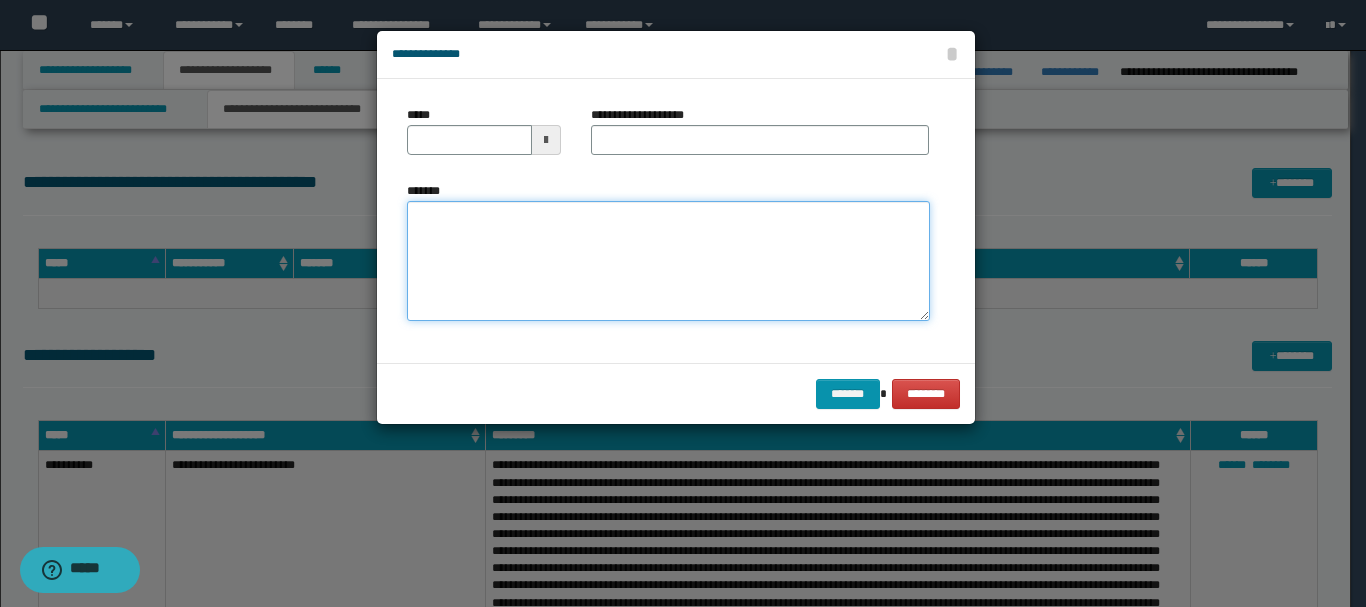 paste on "**********" 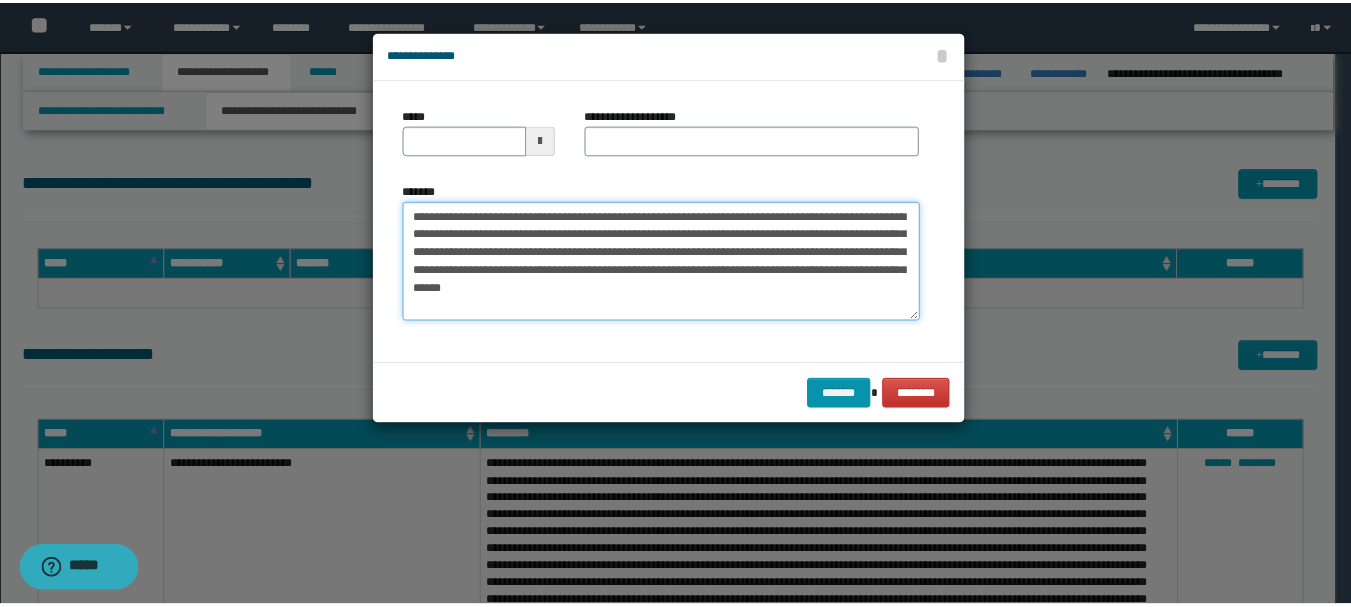 scroll, scrollTop: 12, scrollLeft: 0, axis: vertical 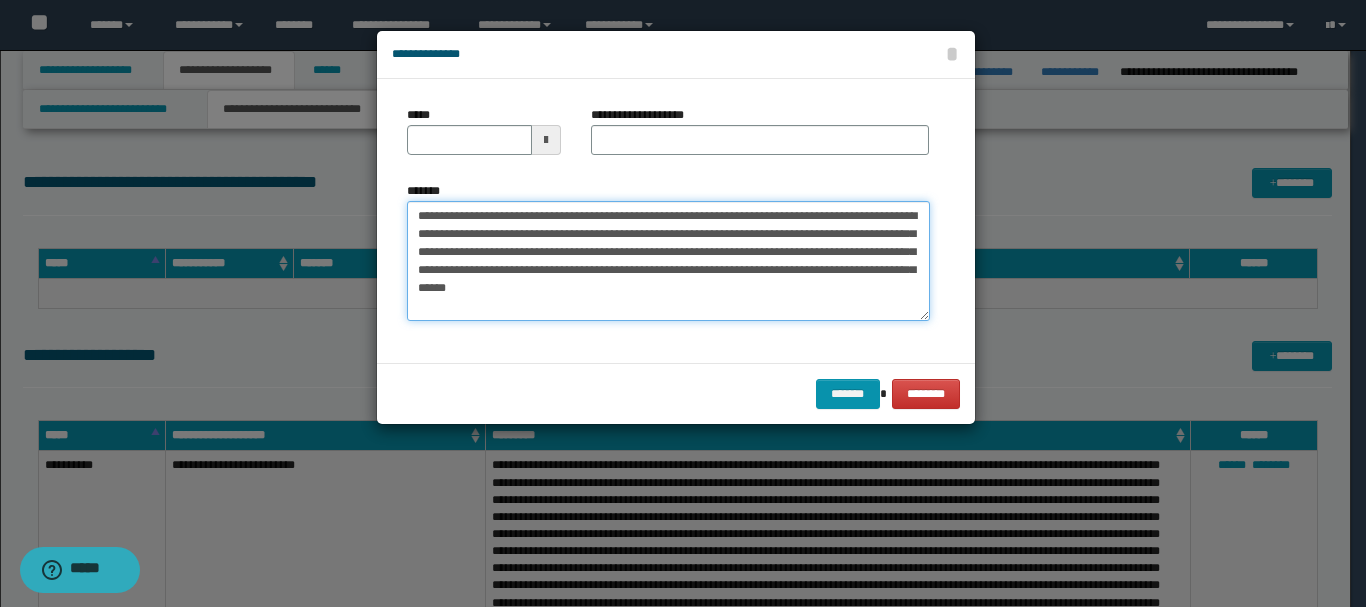 type on "**********" 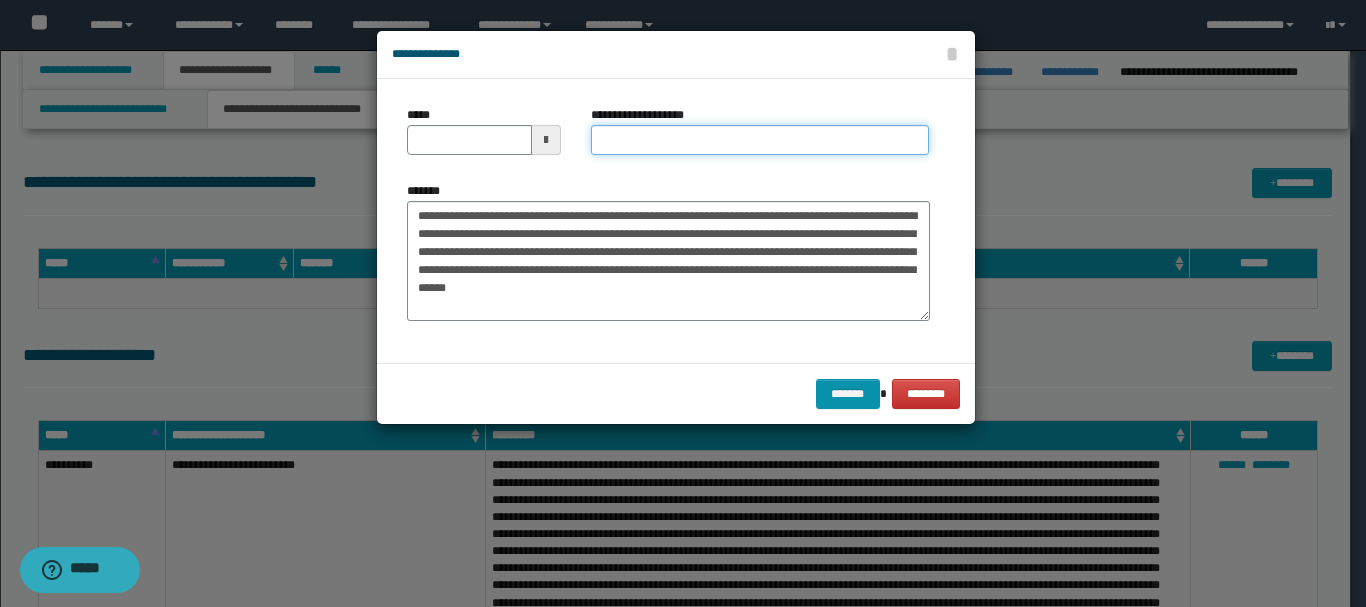 click on "**********" at bounding box center [760, 140] 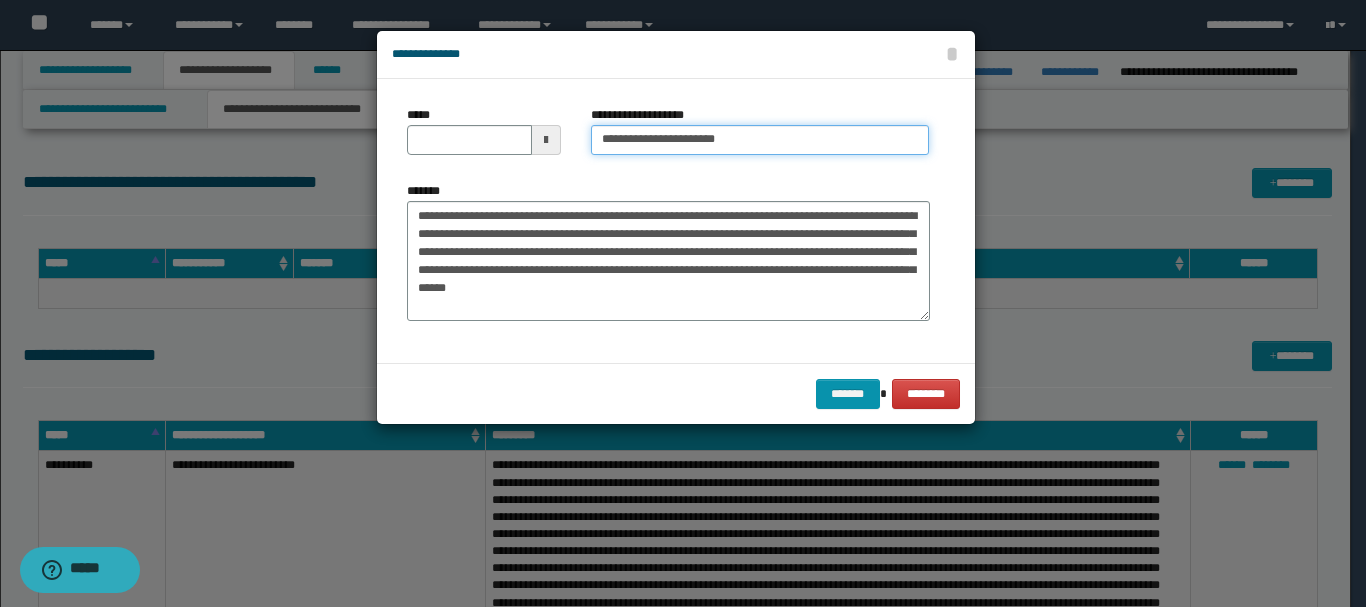 type on "**********" 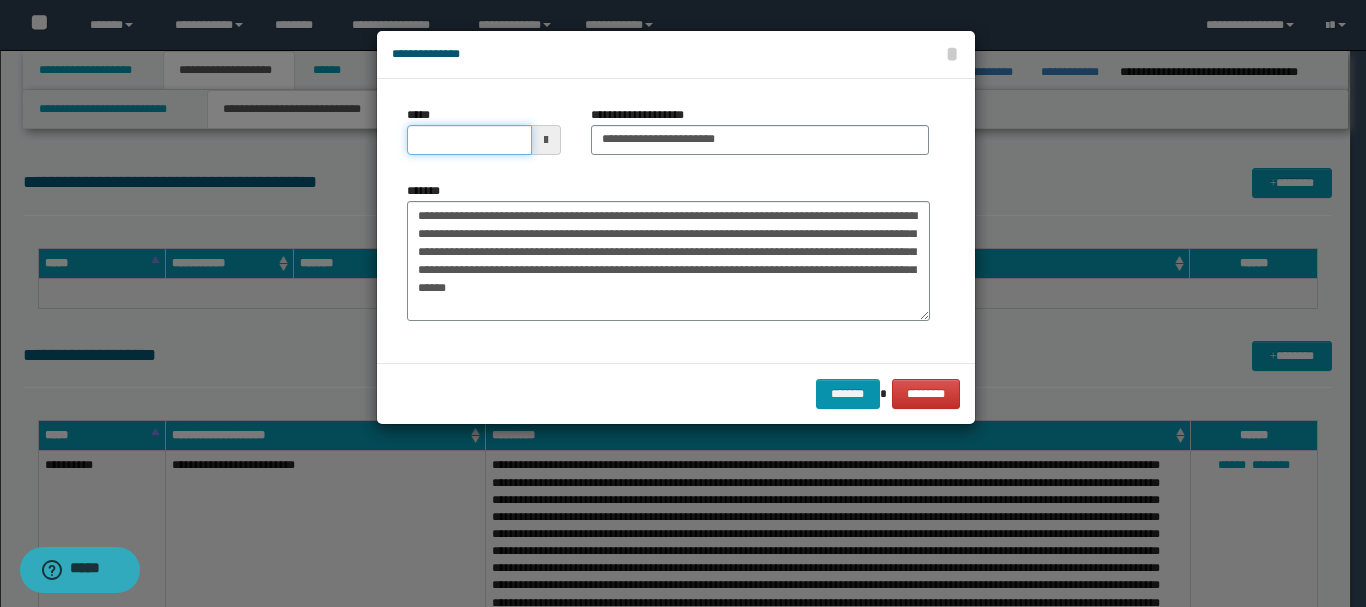 click on "*****" at bounding box center [469, 140] 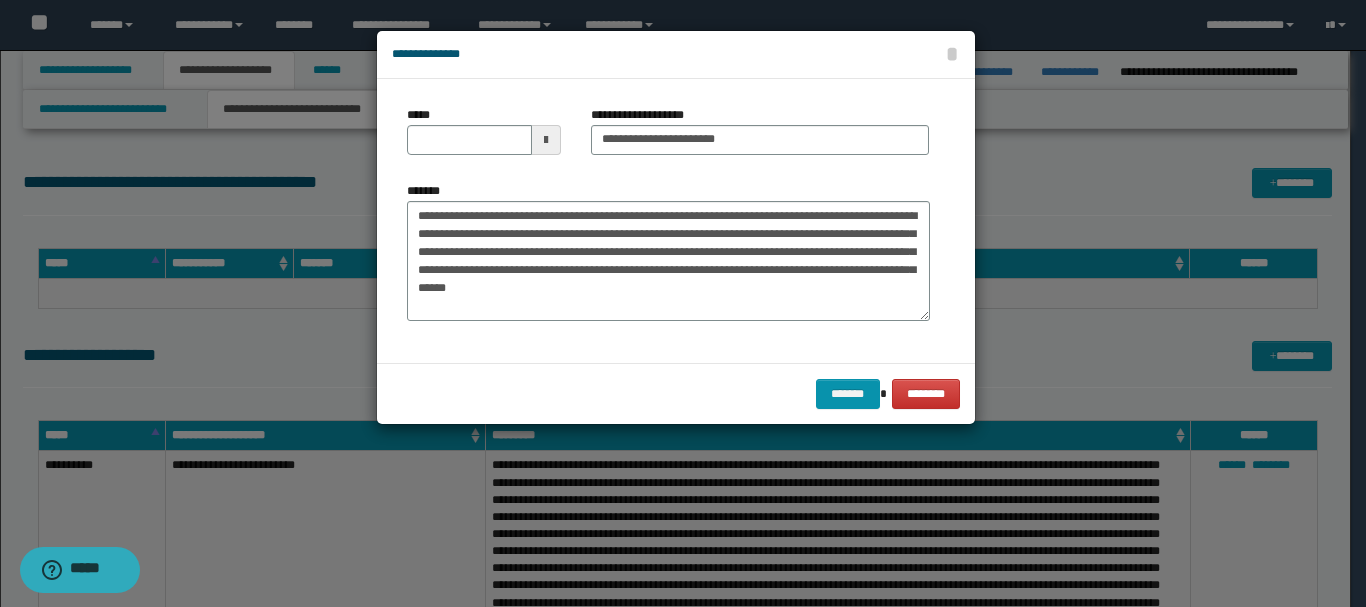 click at bounding box center [683, 303] 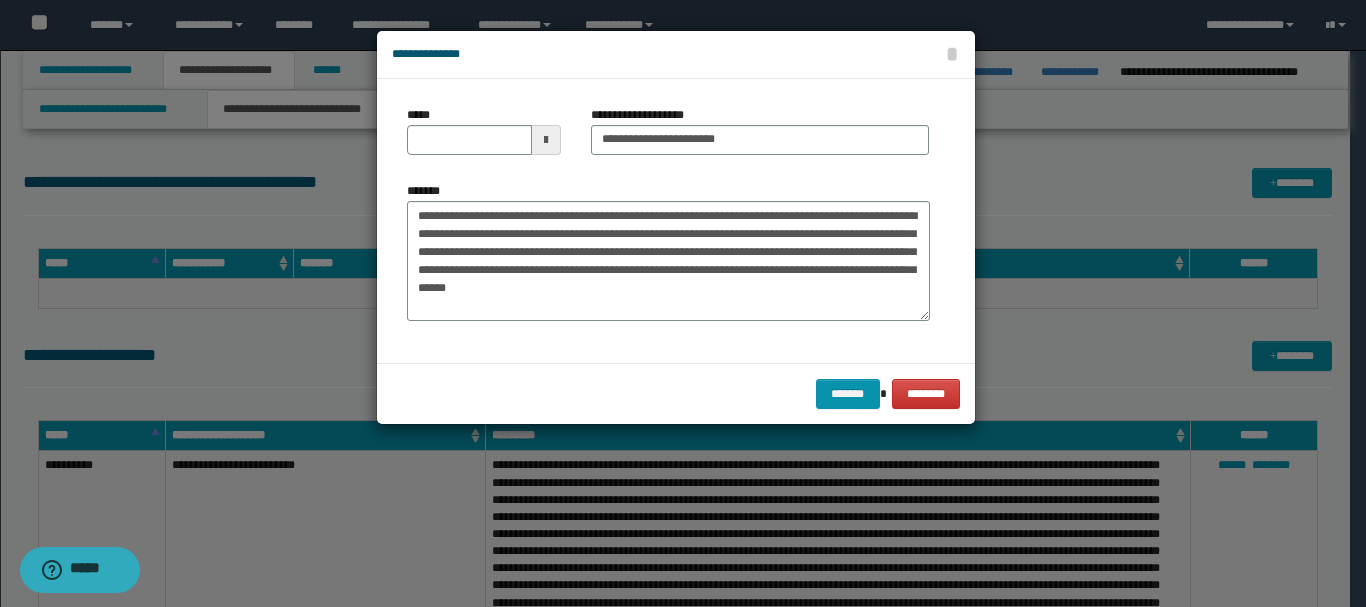 click at bounding box center (546, 140) 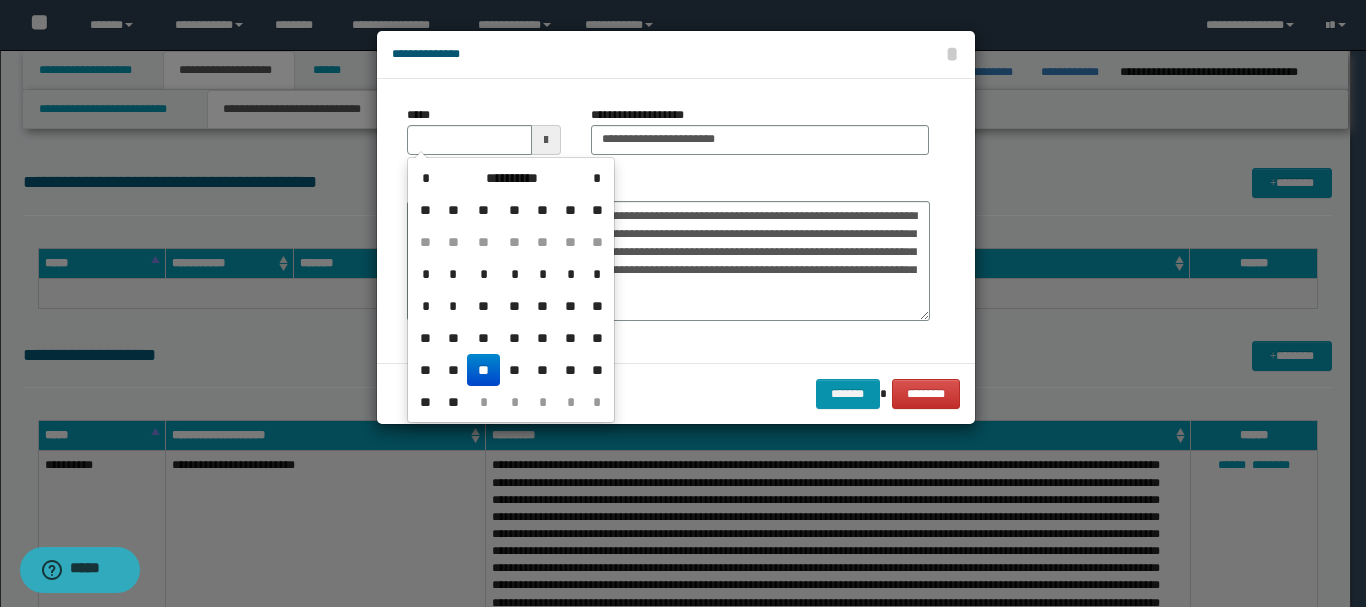 click on "**" at bounding box center [483, 370] 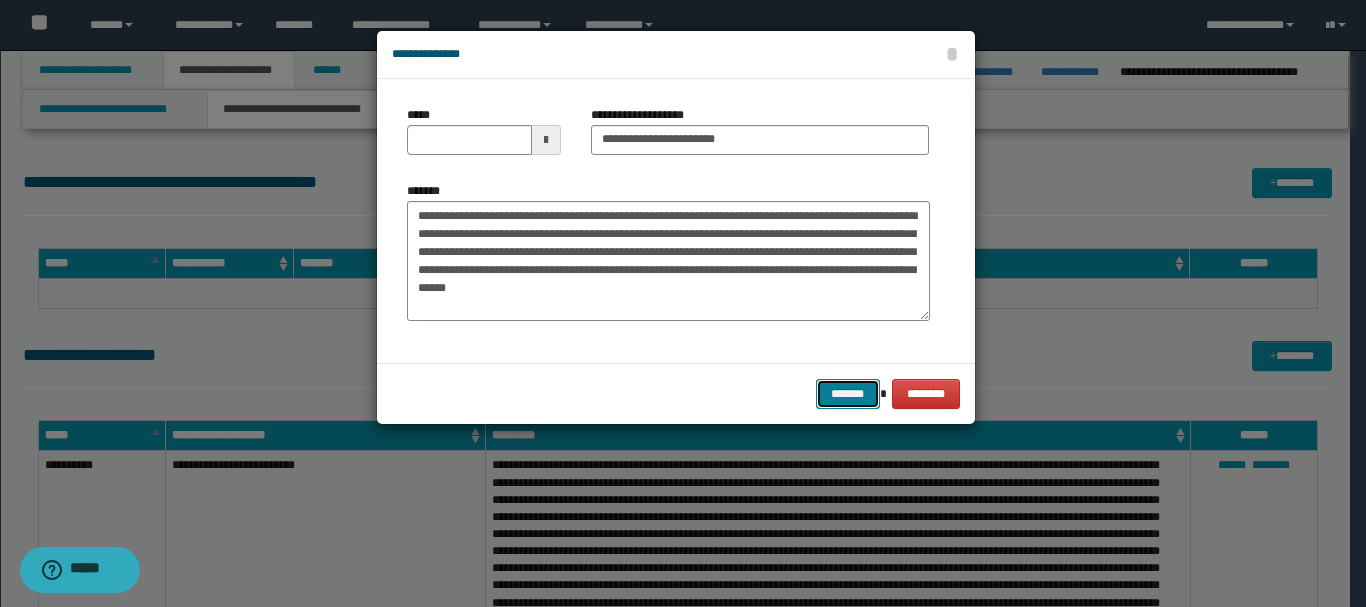click on "*******" at bounding box center (848, 394) 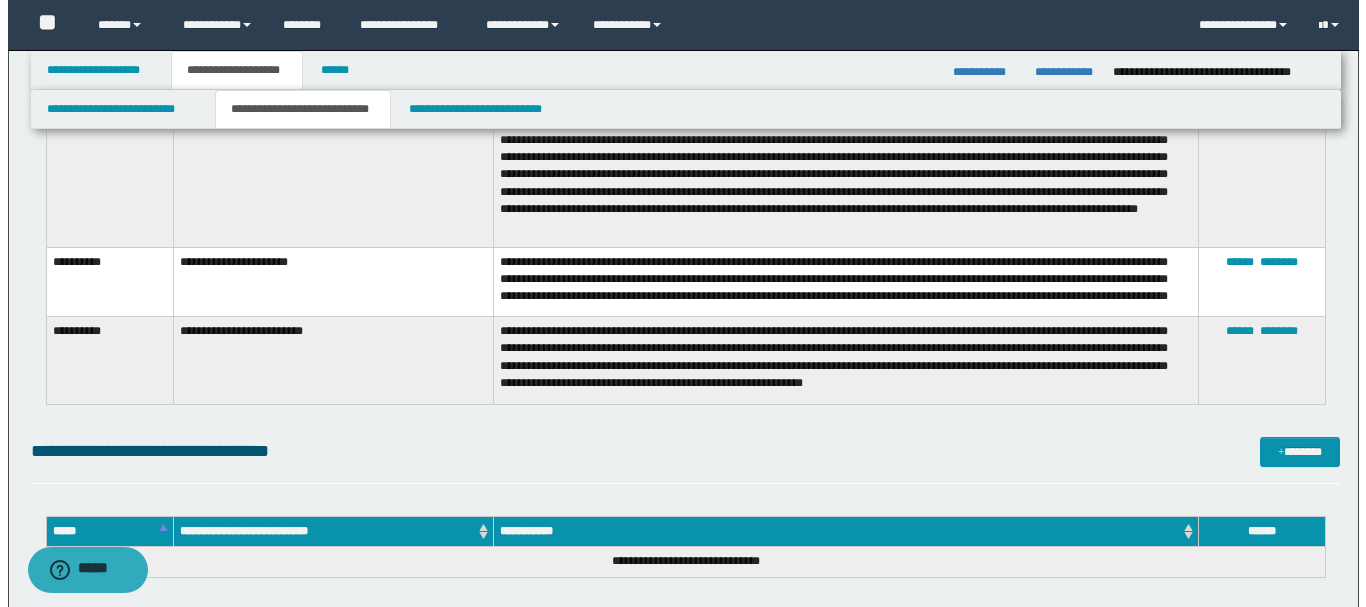 scroll, scrollTop: 211, scrollLeft: 0, axis: vertical 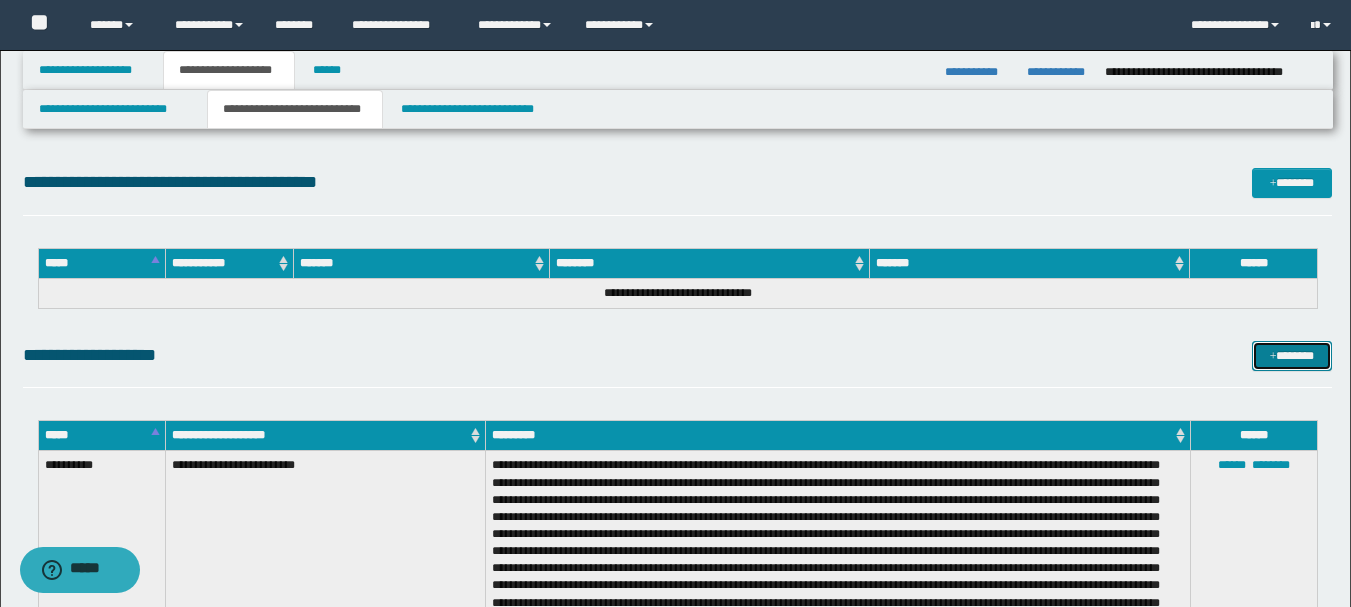 click on "*******" at bounding box center (1292, 356) 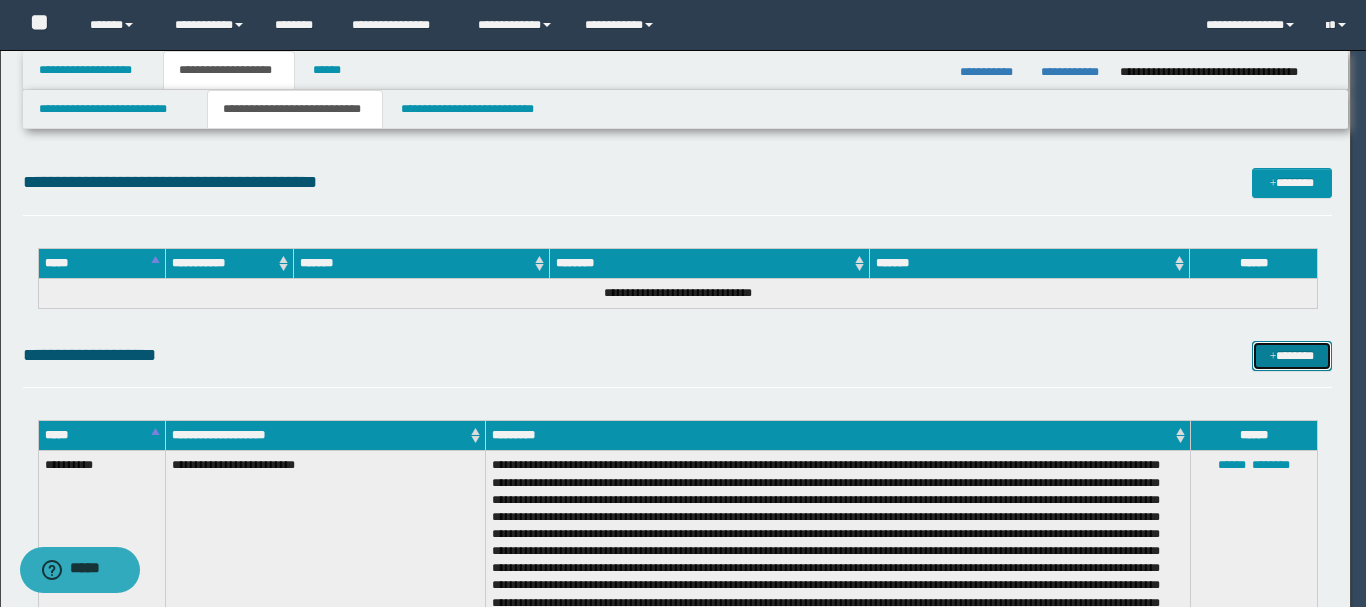 scroll, scrollTop: 0, scrollLeft: 0, axis: both 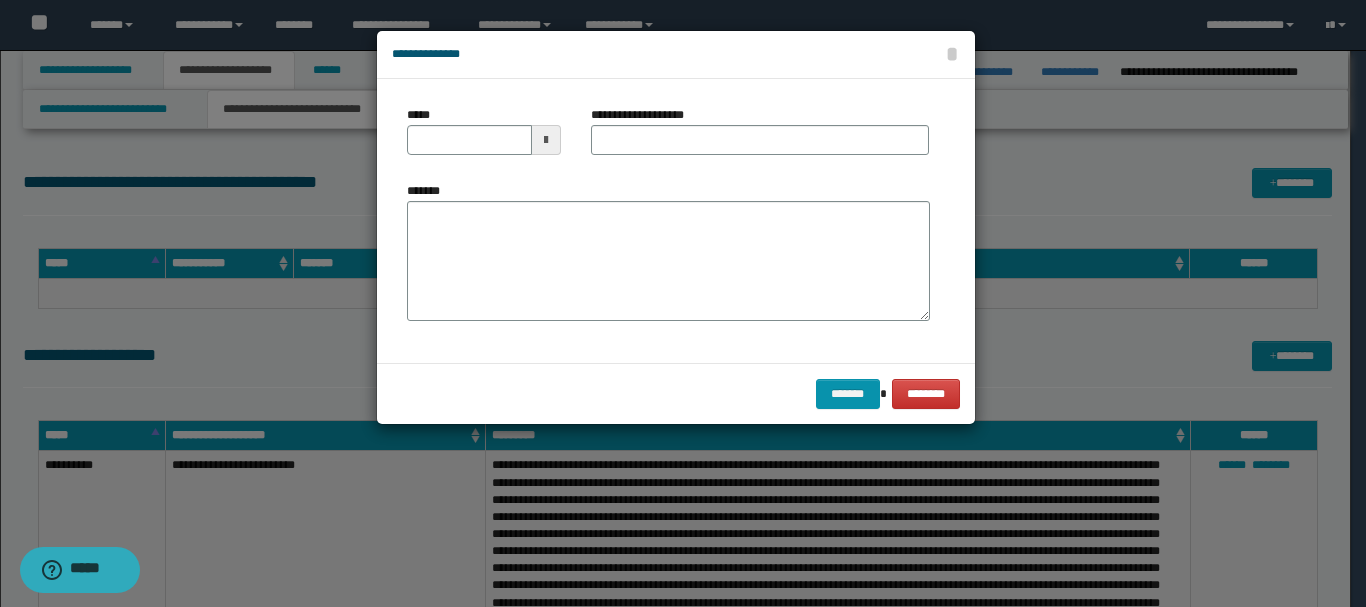 click at bounding box center [546, 140] 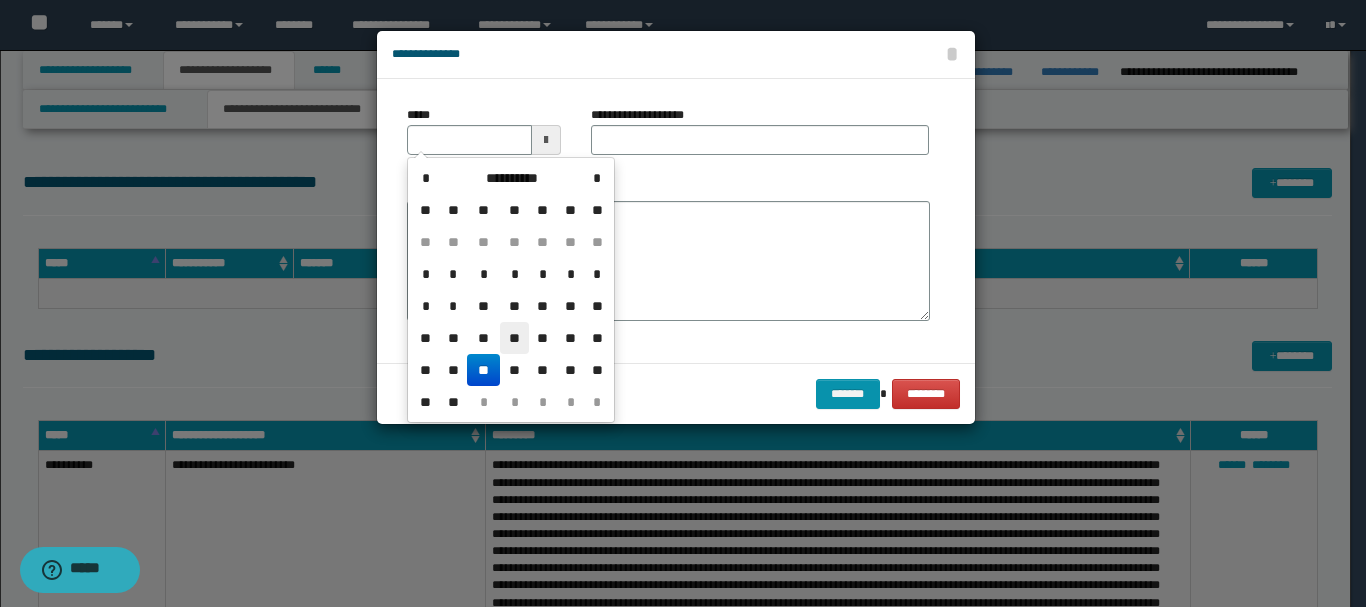 click on "**" at bounding box center (514, 338) 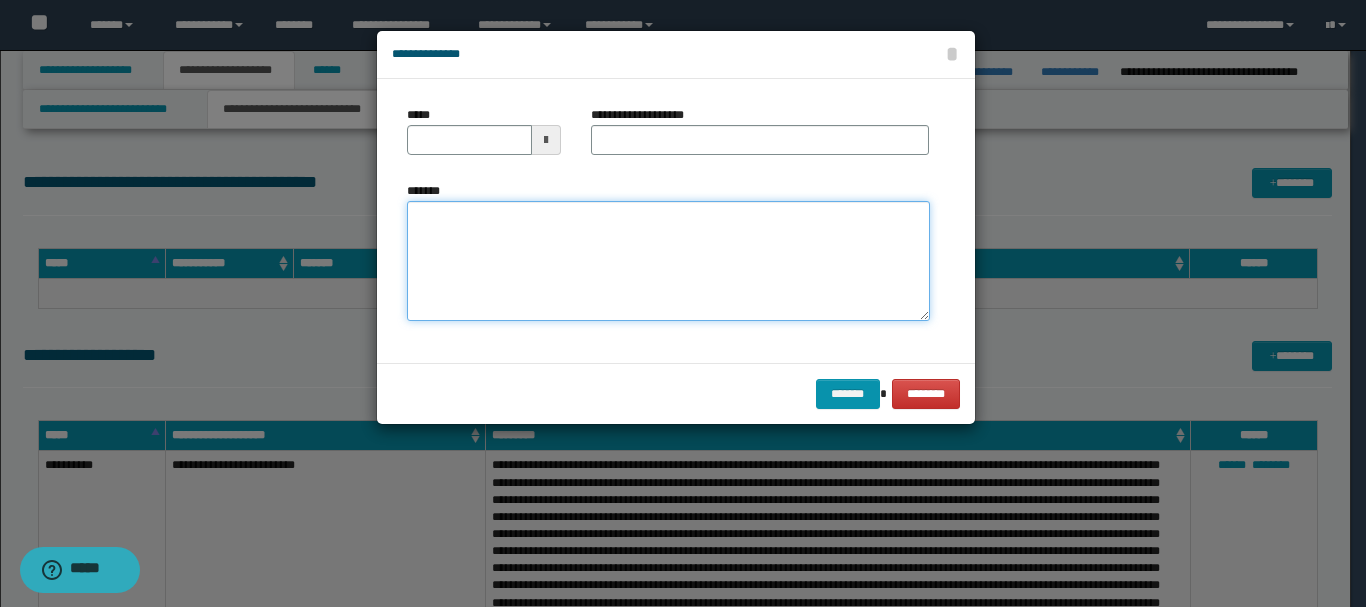 click on "*******" at bounding box center (668, 261) 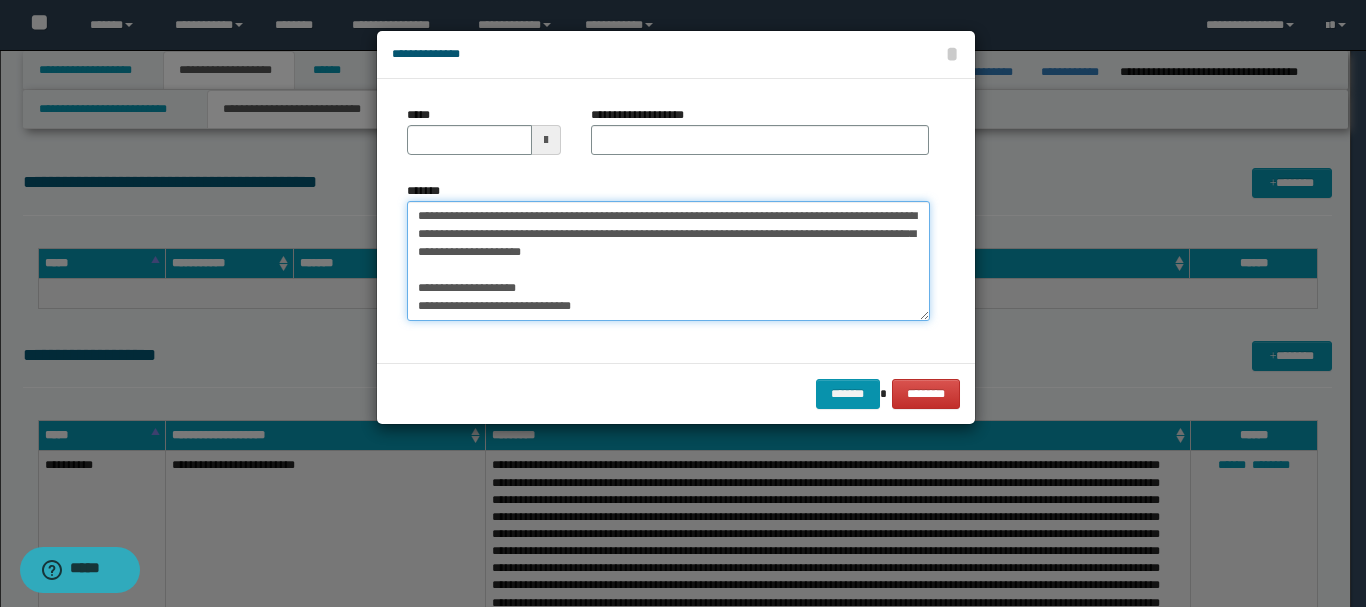 scroll, scrollTop: 0, scrollLeft: 0, axis: both 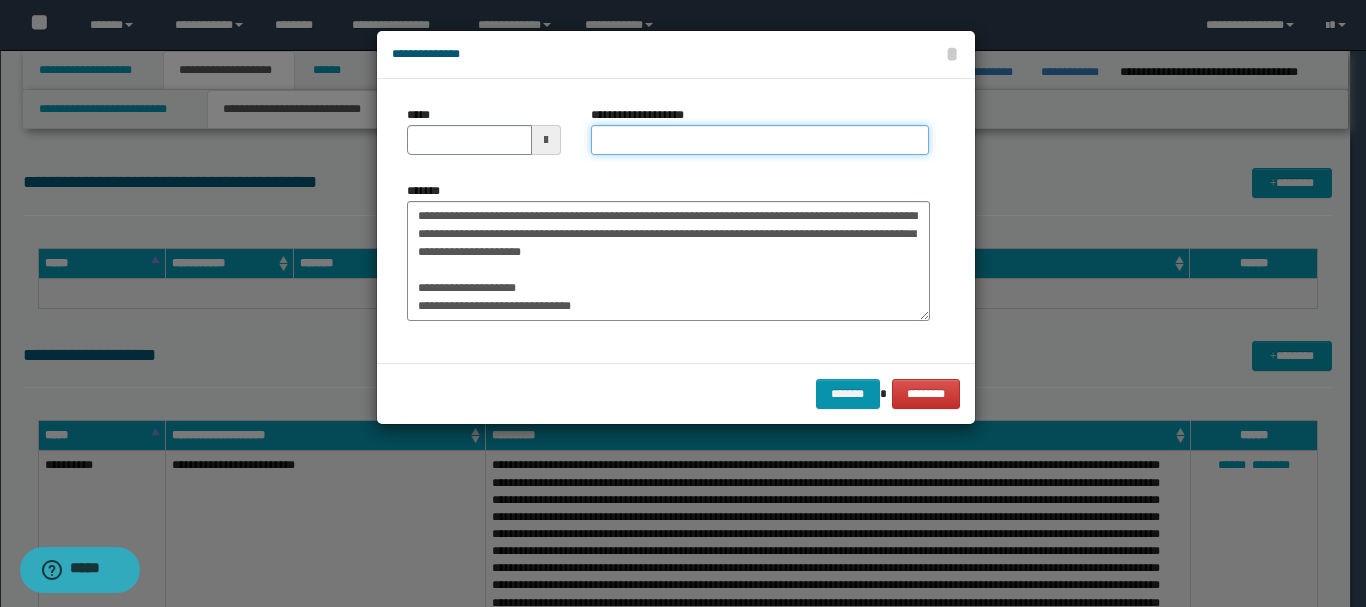 click on "**********" at bounding box center (760, 140) 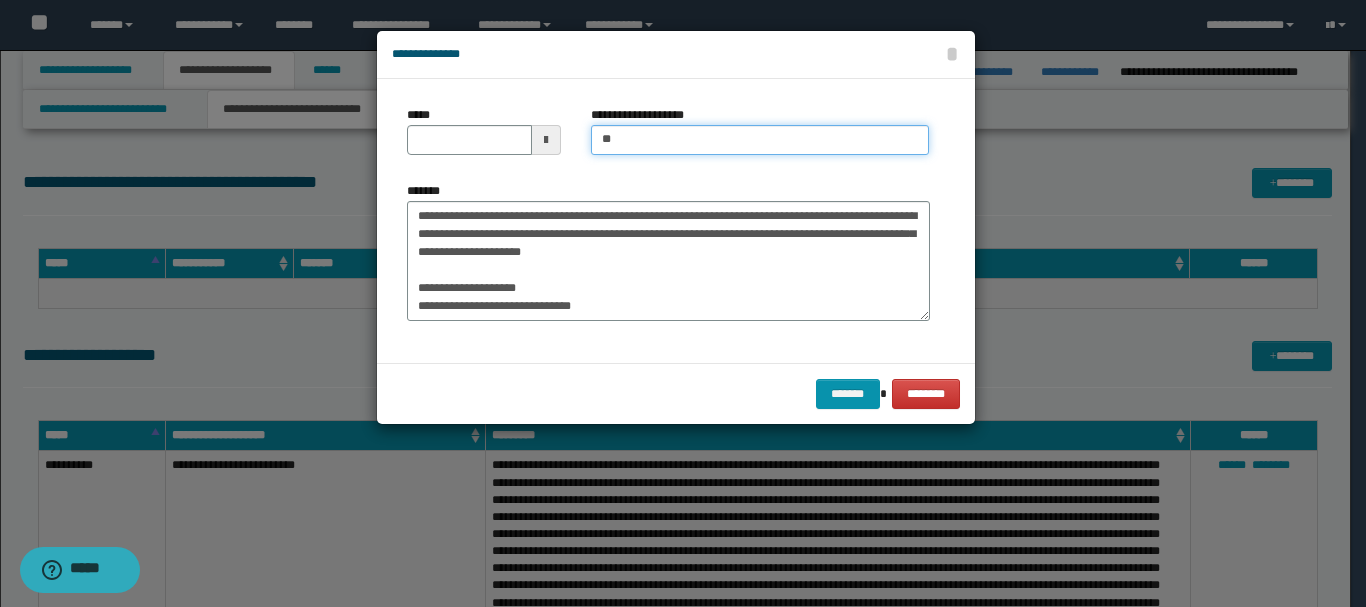 type on "*****" 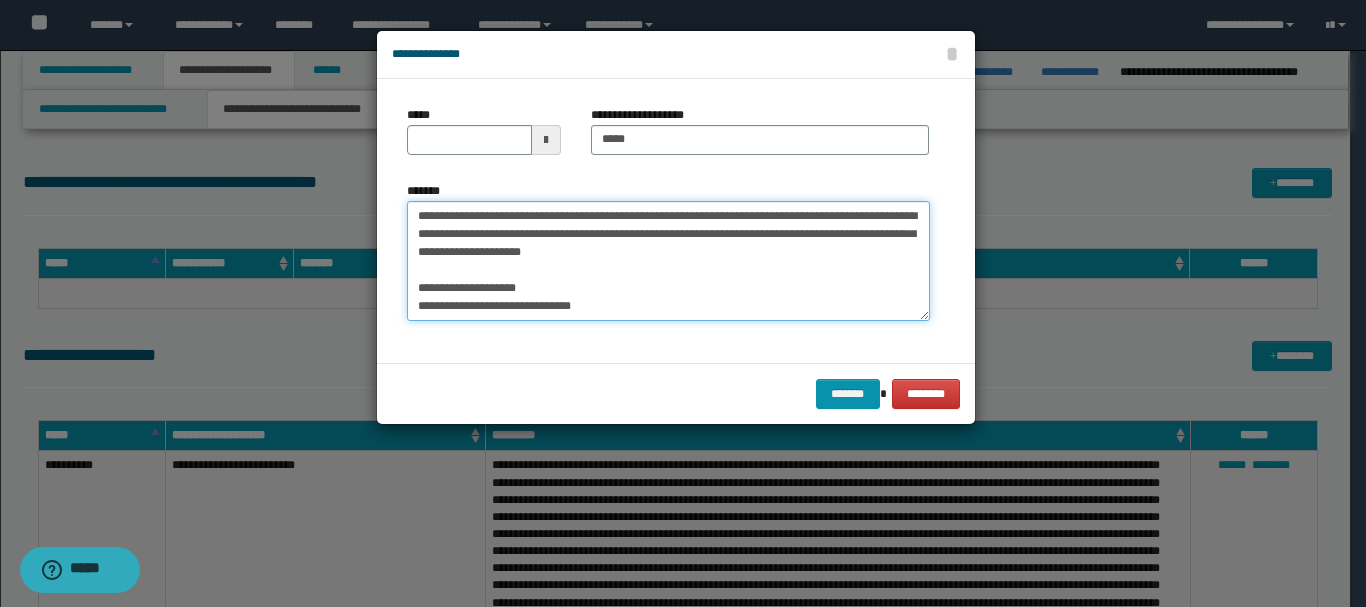 click on "**********" at bounding box center [668, 261] 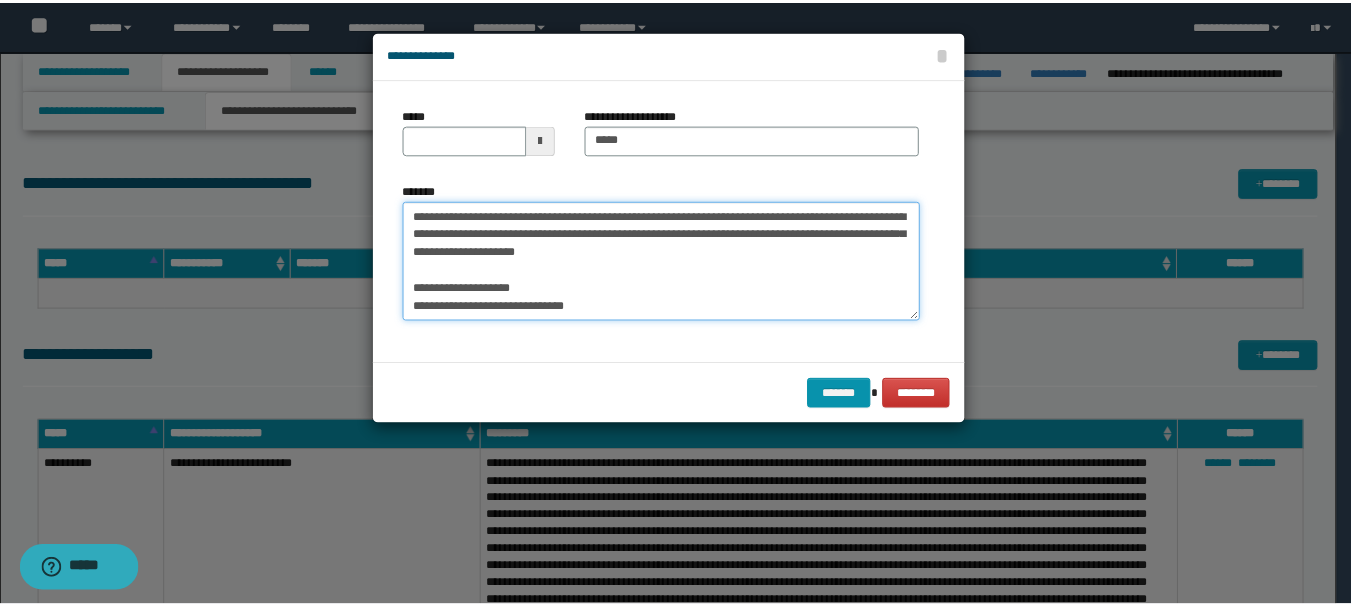 scroll, scrollTop: 0, scrollLeft: 0, axis: both 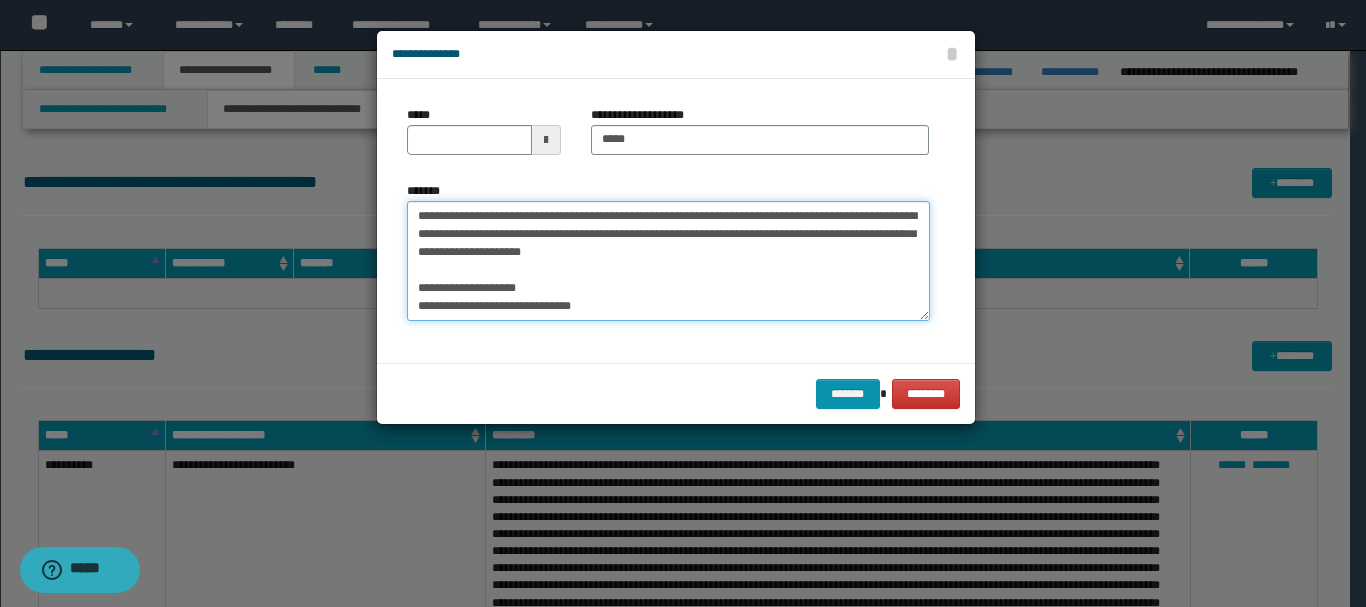 drag, startPoint x: 550, startPoint y: 304, endPoint x: 259, endPoint y: 139, distance: 334.52353 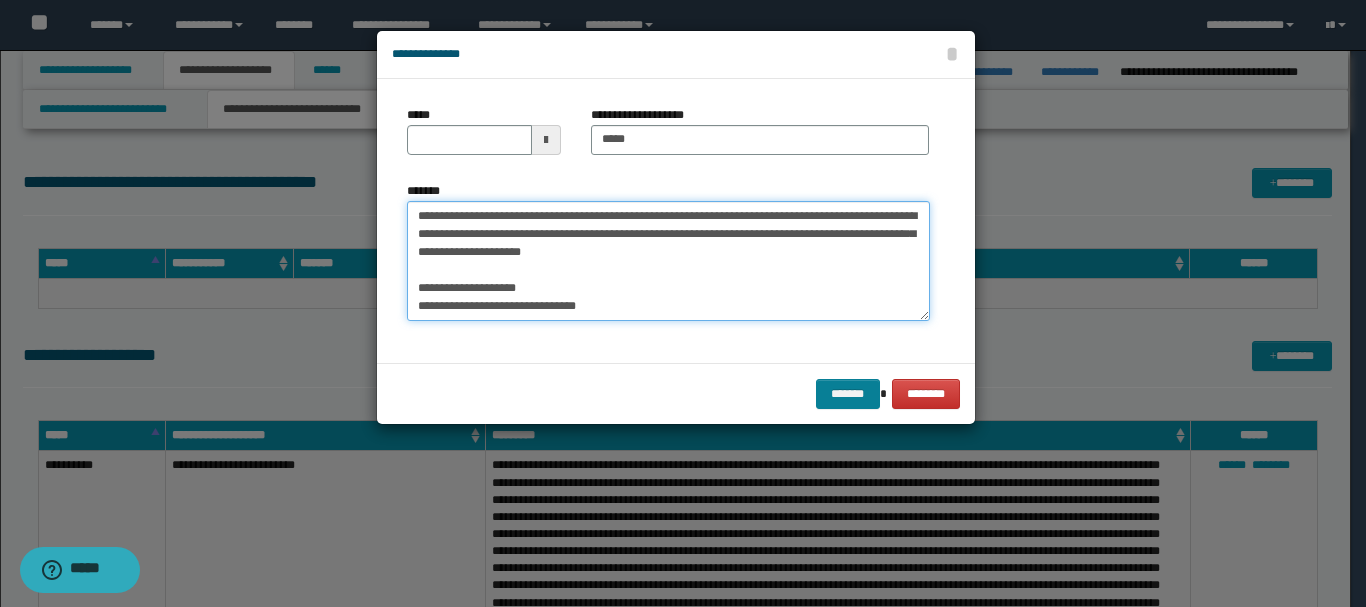 type on "**********" 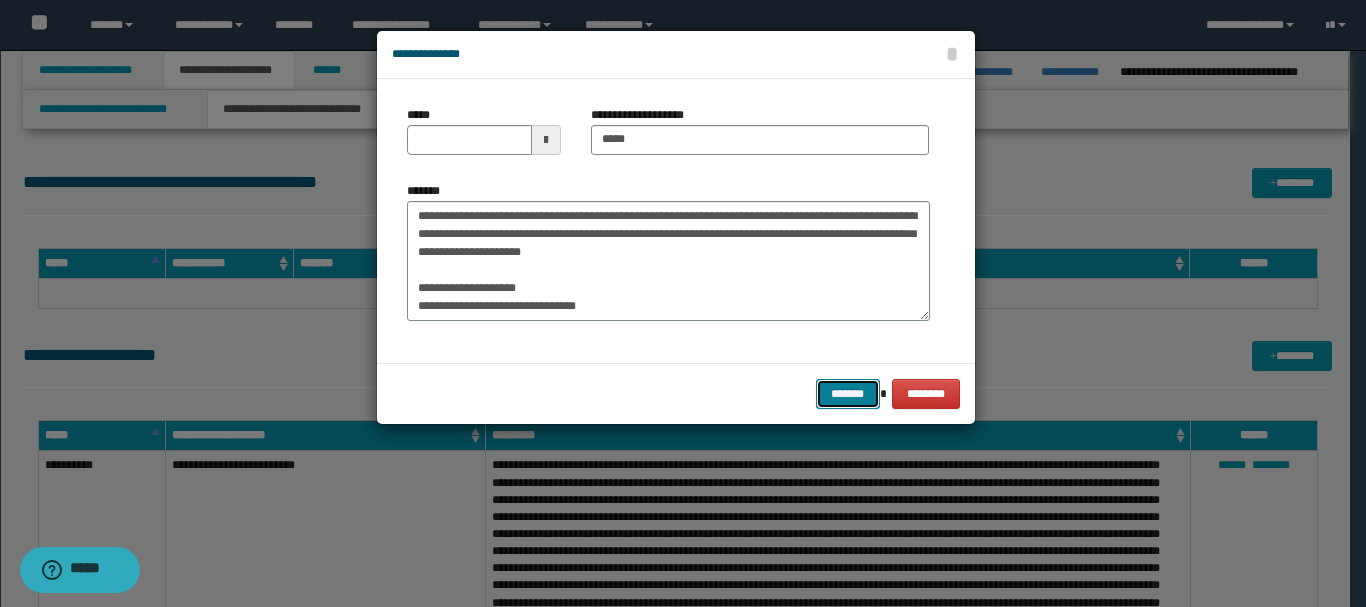 click on "*******" at bounding box center [848, 394] 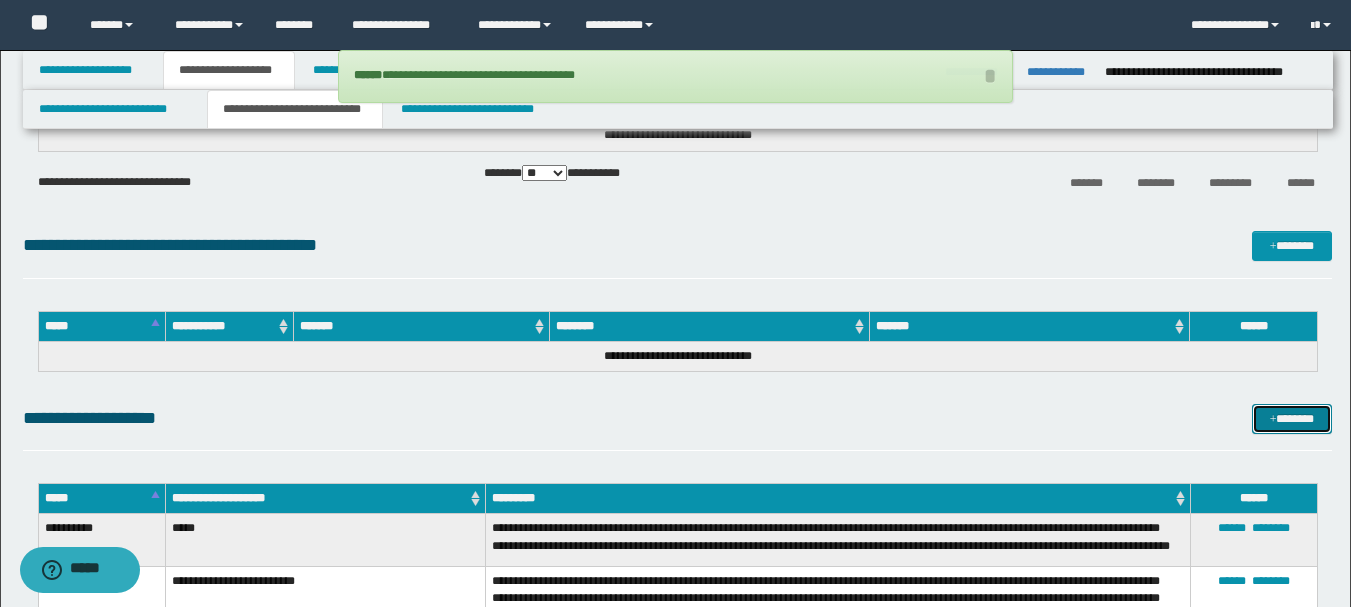 scroll, scrollTop: 0, scrollLeft: 0, axis: both 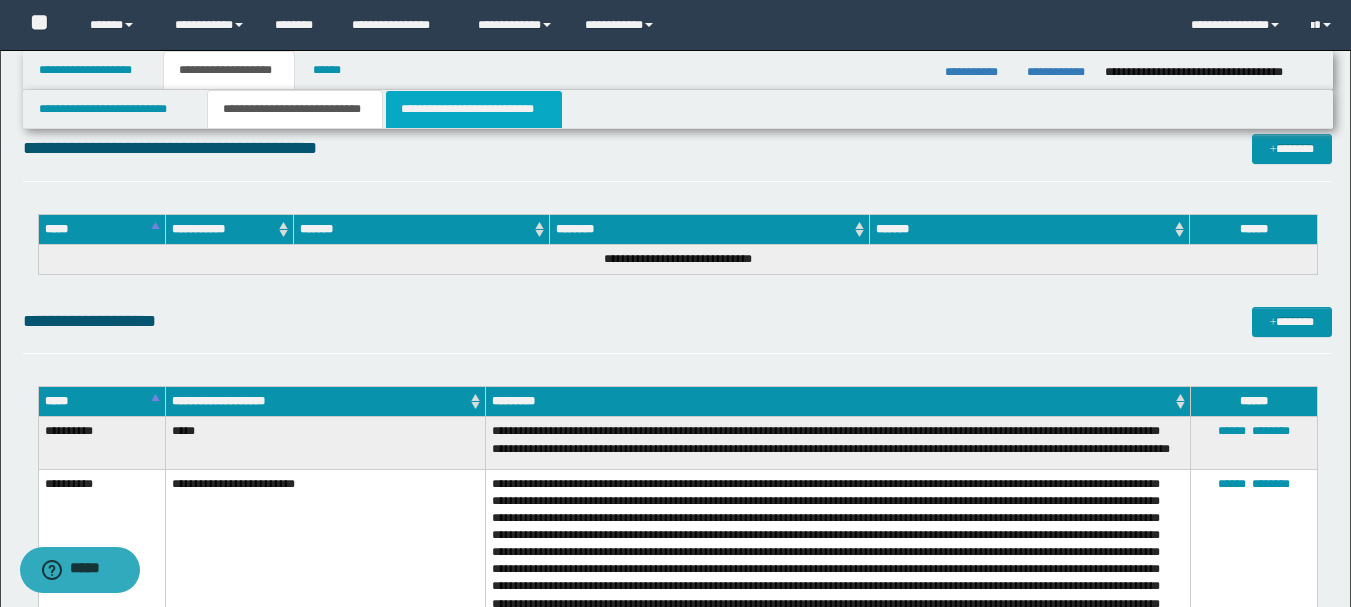 click on "**********" at bounding box center [474, 109] 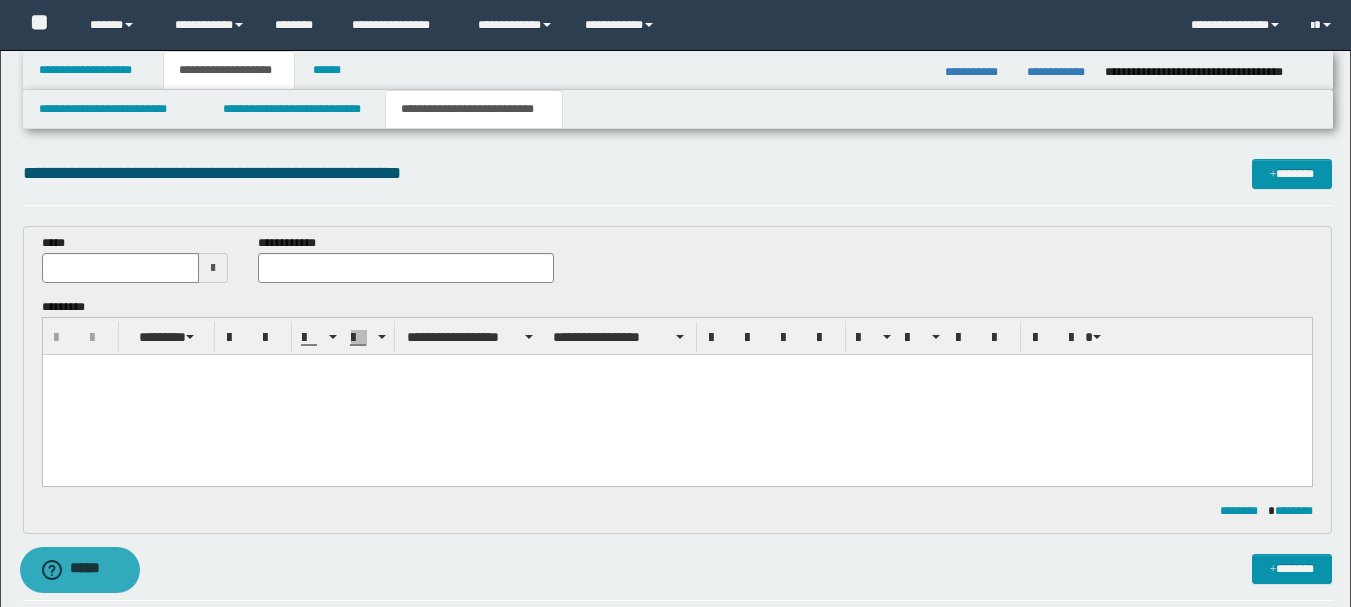 scroll, scrollTop: 0, scrollLeft: 0, axis: both 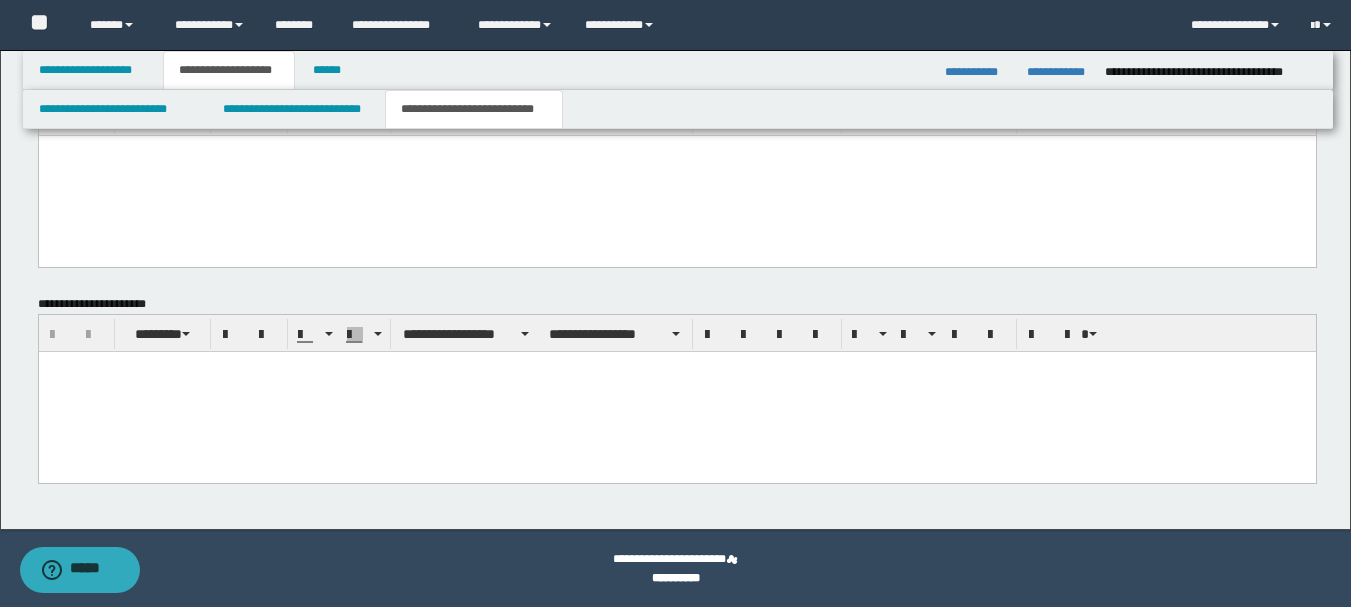 click at bounding box center [676, 391] 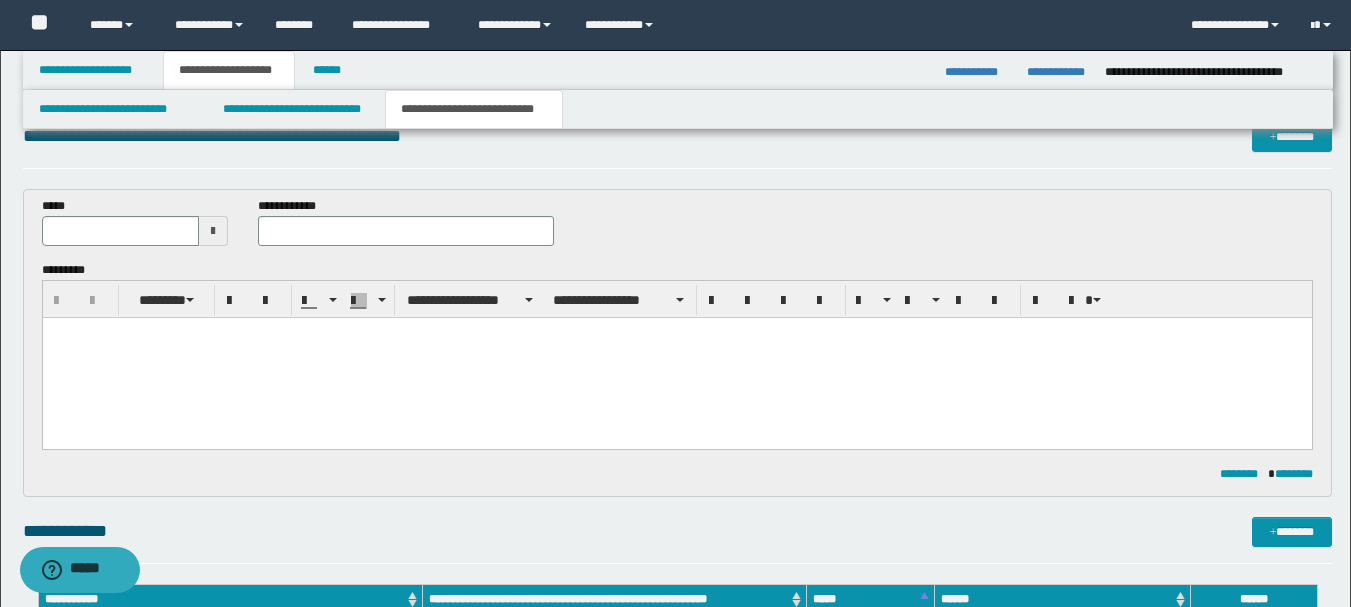 scroll, scrollTop: 0, scrollLeft: 0, axis: both 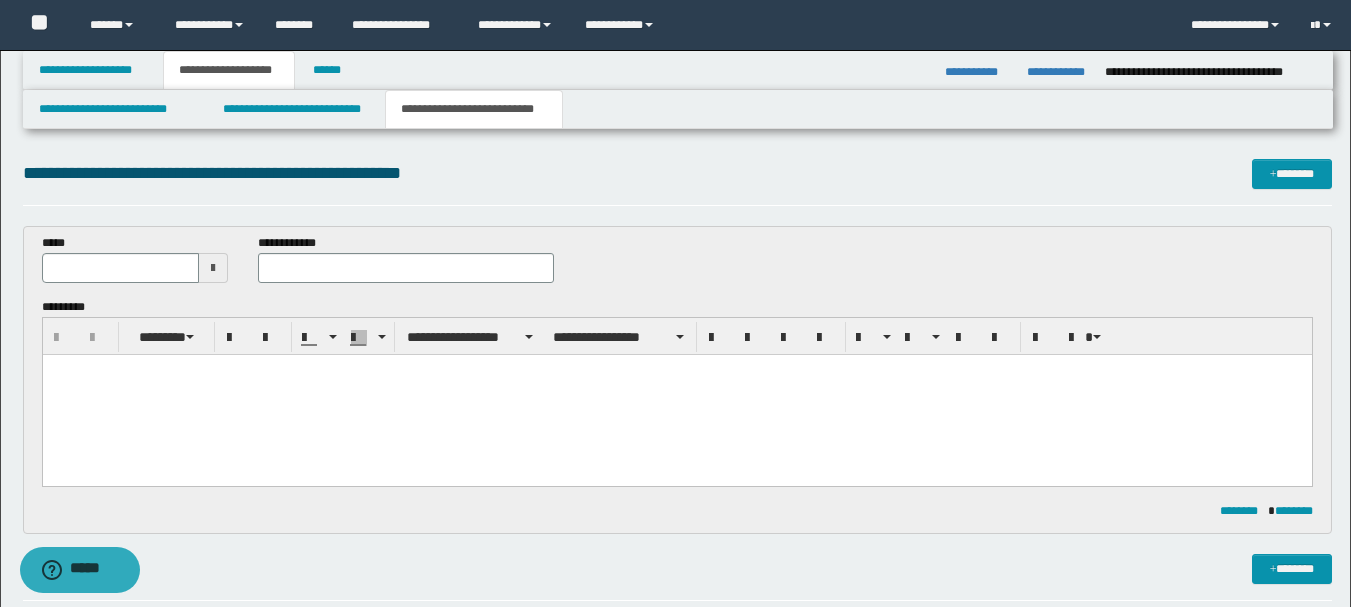 click at bounding box center (676, 395) 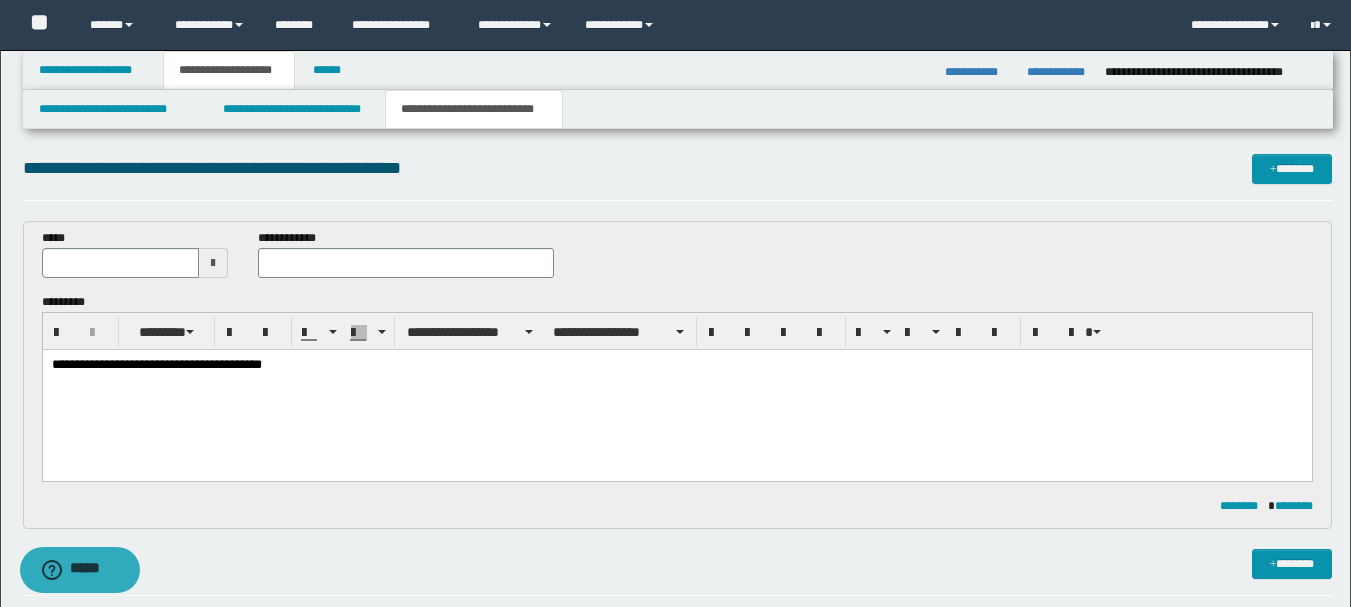 scroll, scrollTop: 0, scrollLeft: 0, axis: both 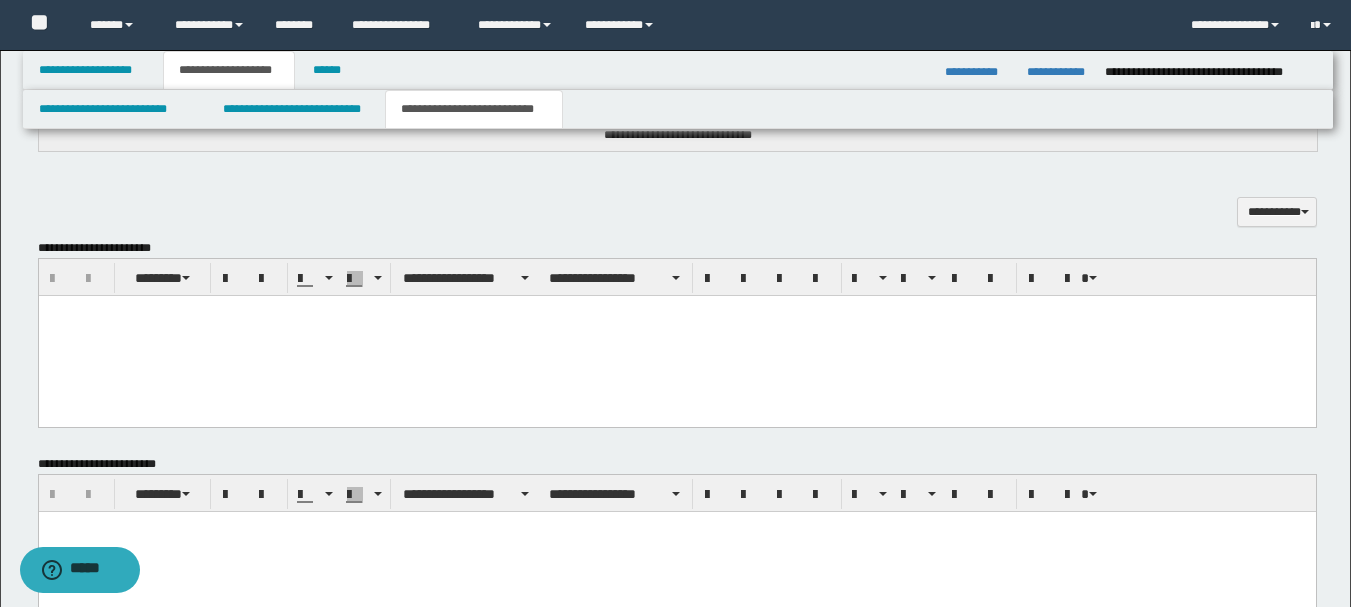 click at bounding box center [676, 336] 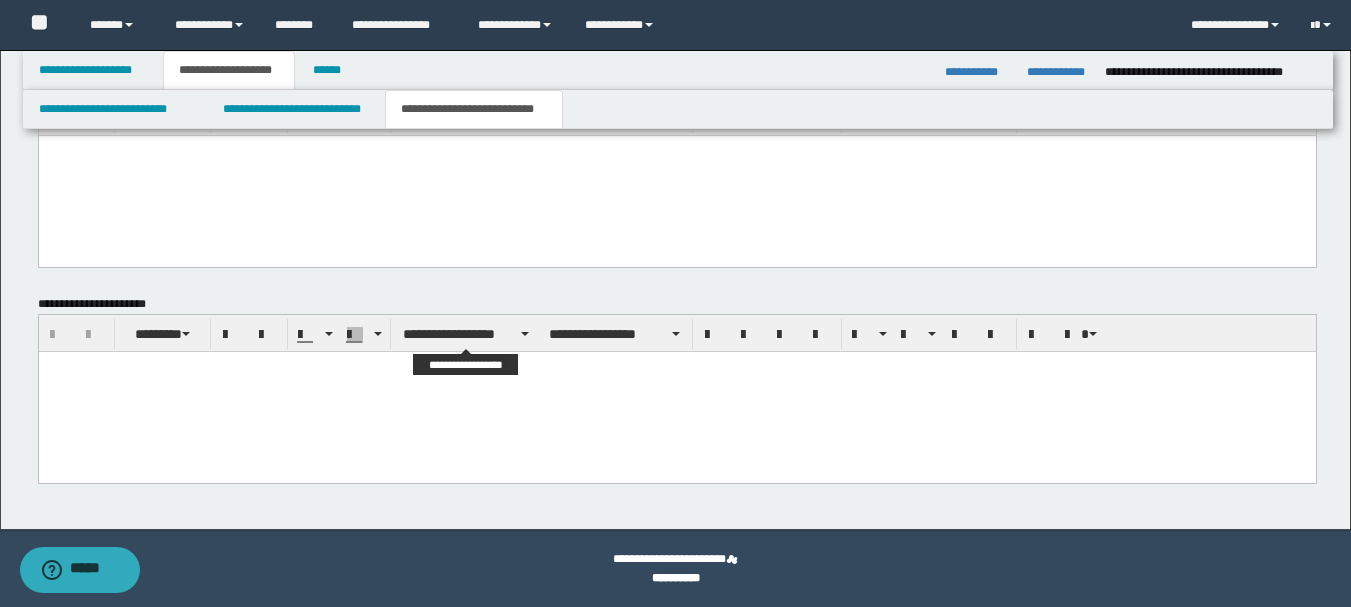 scroll, scrollTop: 376, scrollLeft: 0, axis: vertical 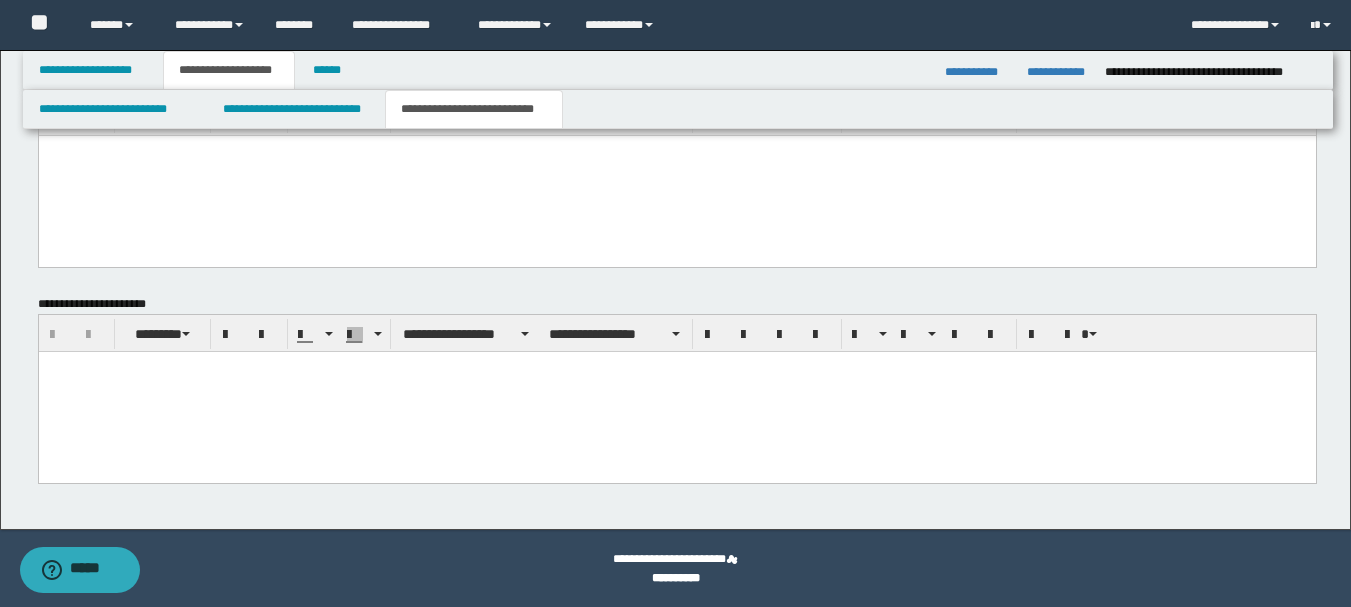 click at bounding box center [676, 391] 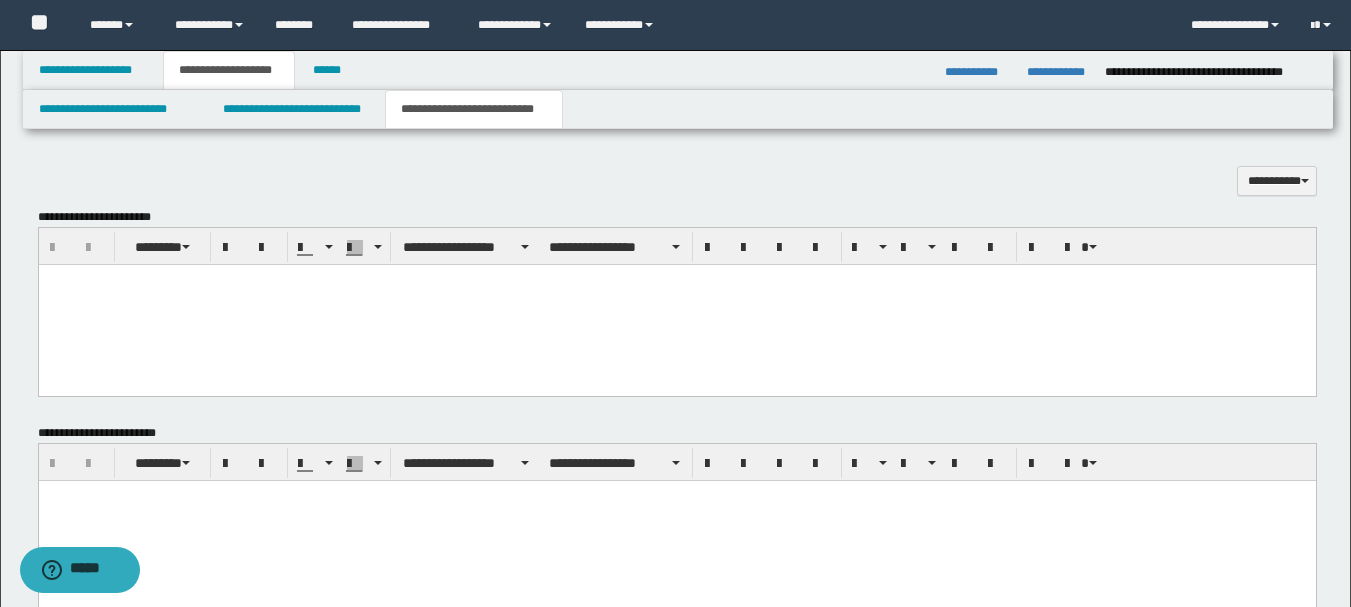 scroll, scrollTop: 646, scrollLeft: 0, axis: vertical 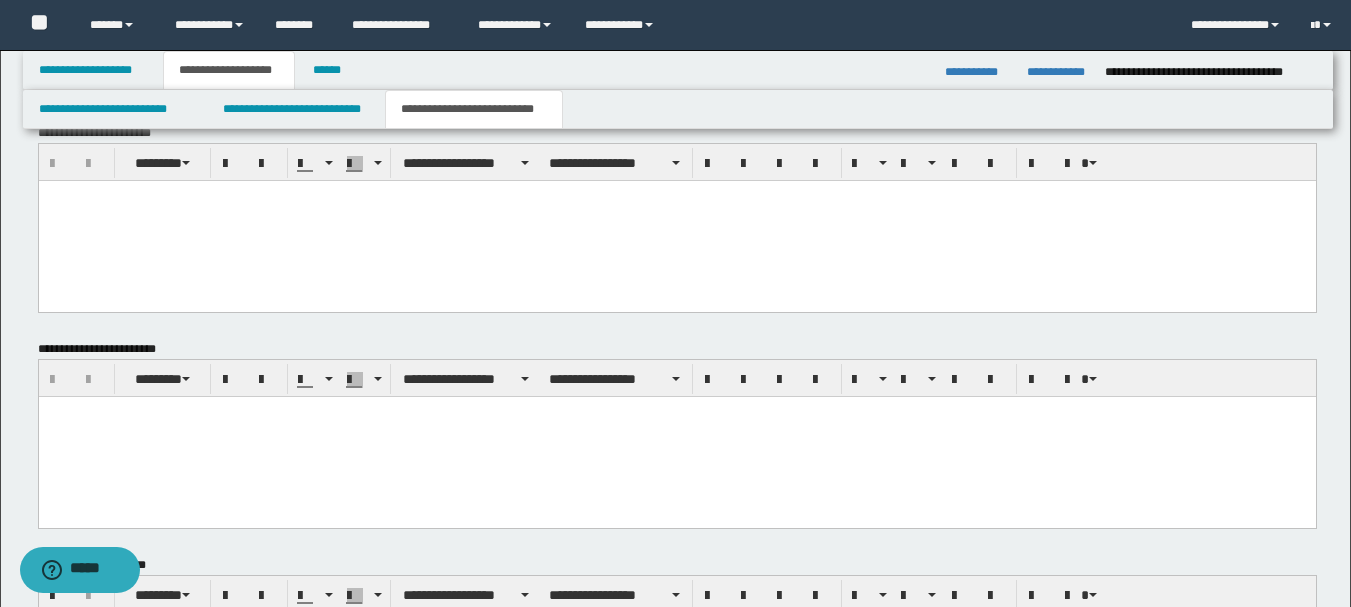 click at bounding box center (676, 221) 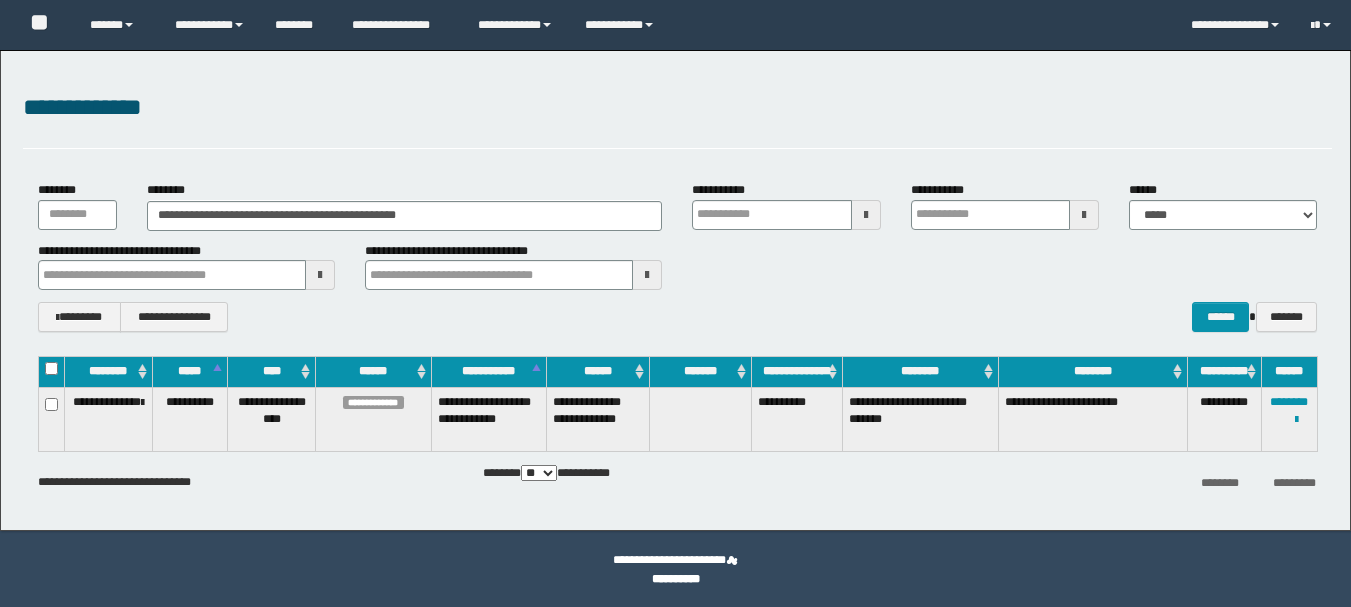 scroll, scrollTop: 0, scrollLeft: 0, axis: both 